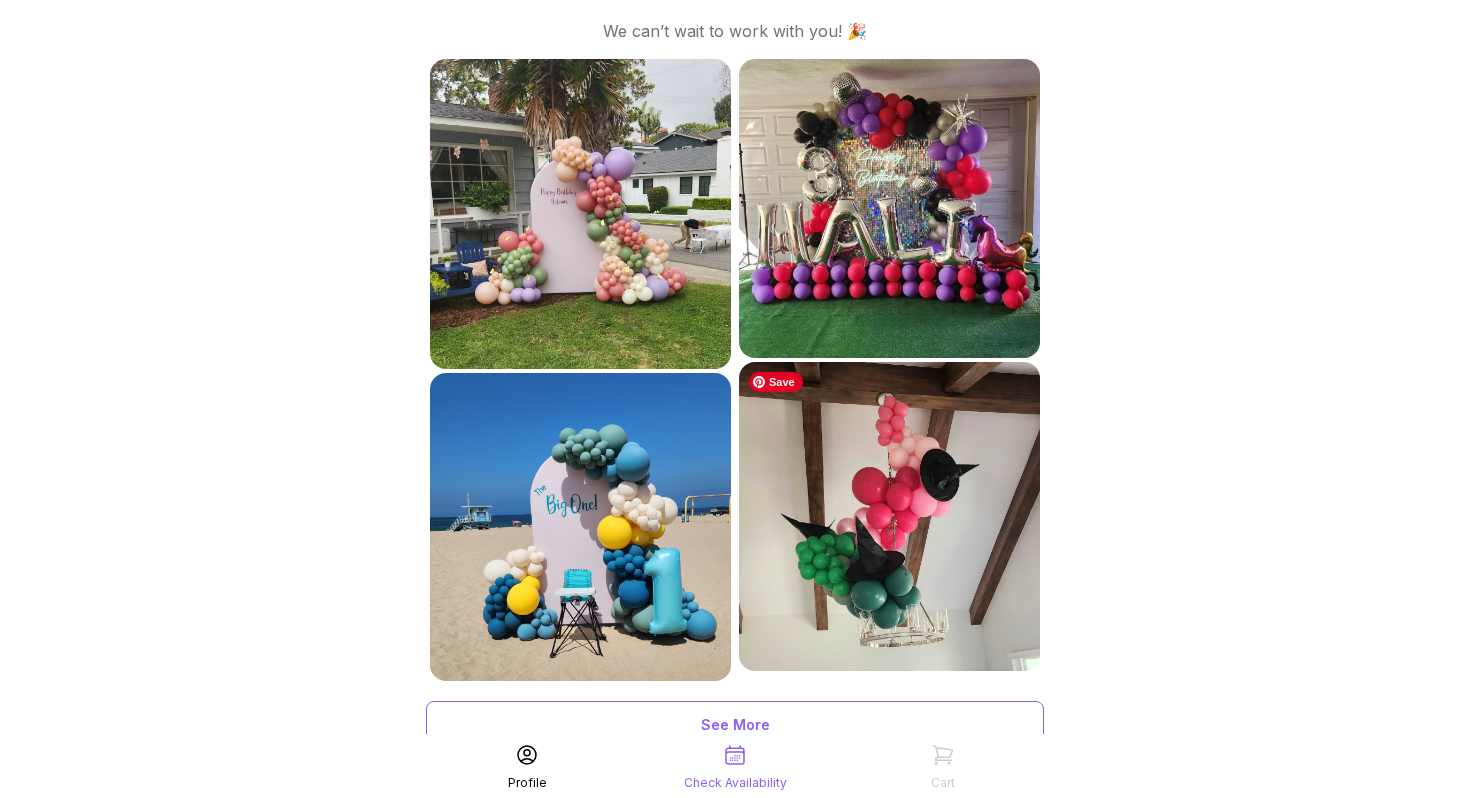 scroll, scrollTop: 939, scrollLeft: 0, axis: vertical 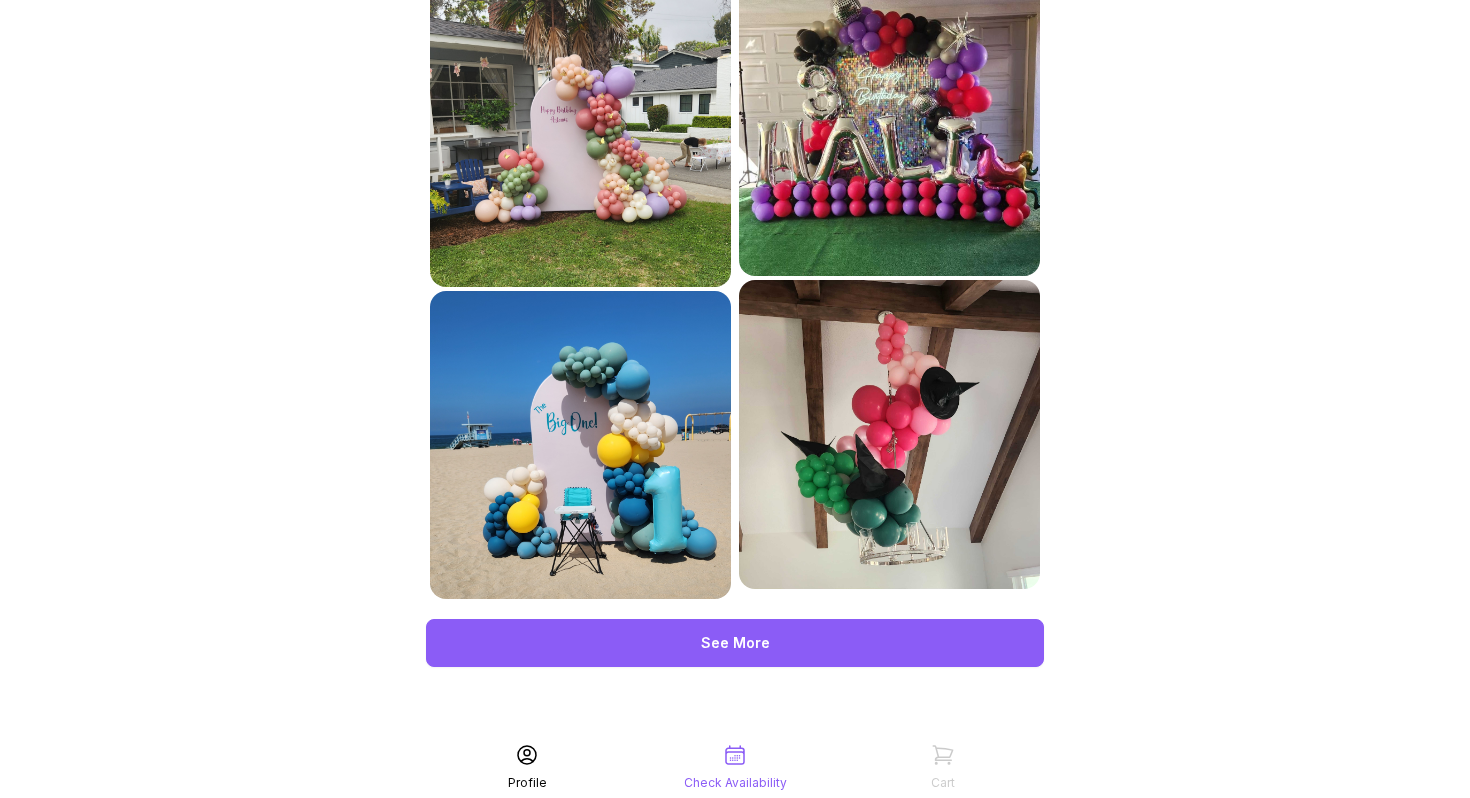 click on "See More" at bounding box center (735, 643) 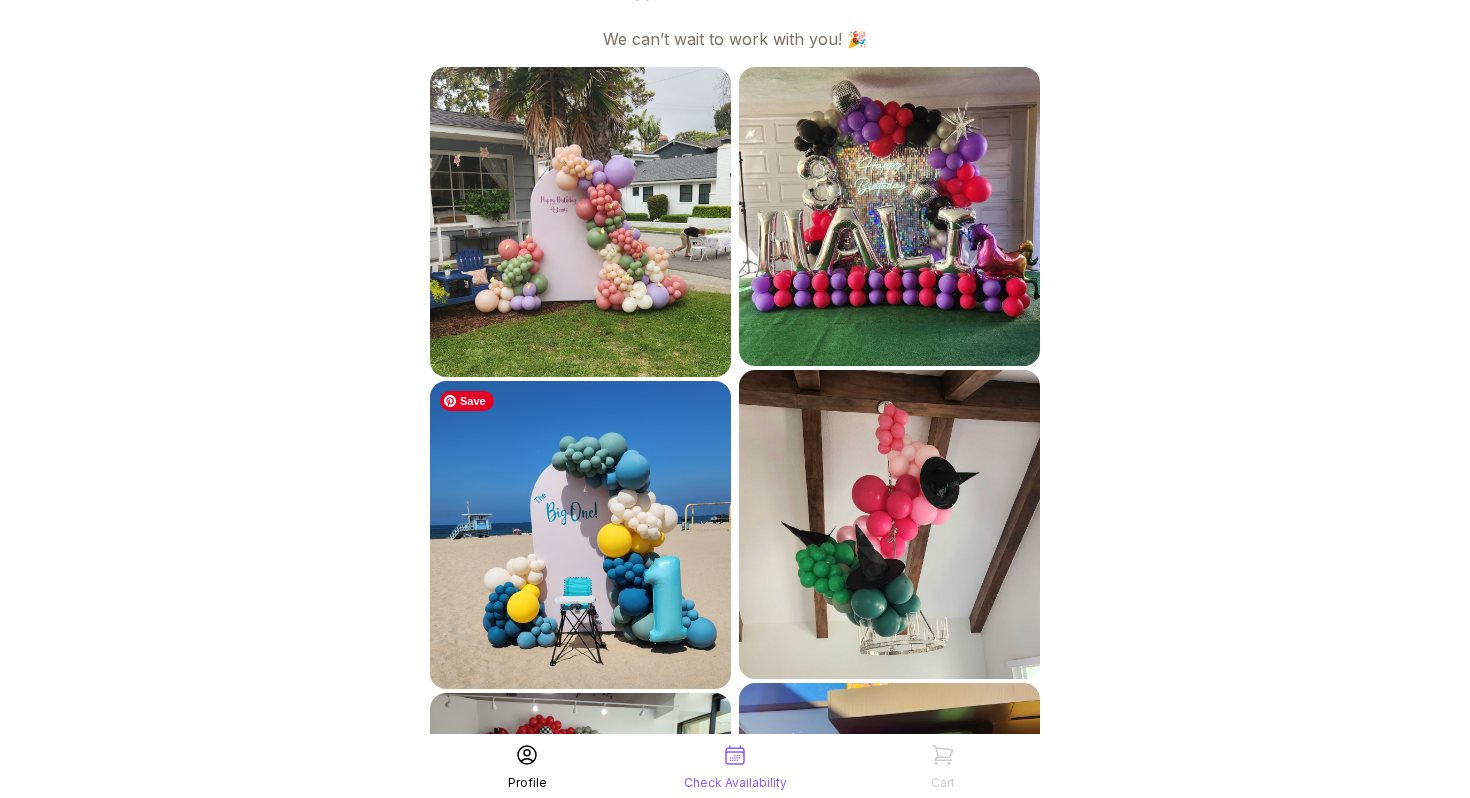 scroll, scrollTop: 0, scrollLeft: 0, axis: both 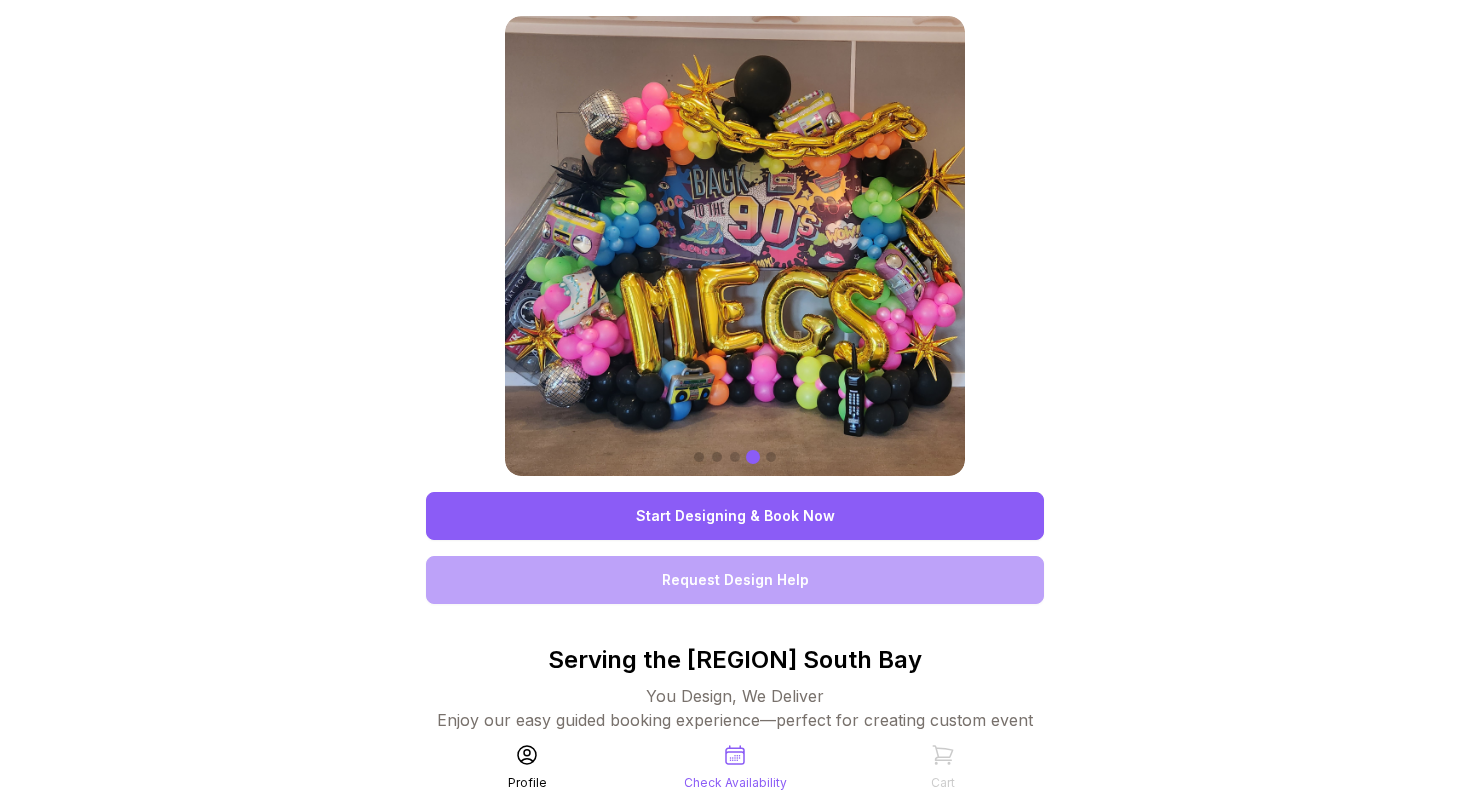 click on "Start Designing & Book Now" at bounding box center [735, 516] 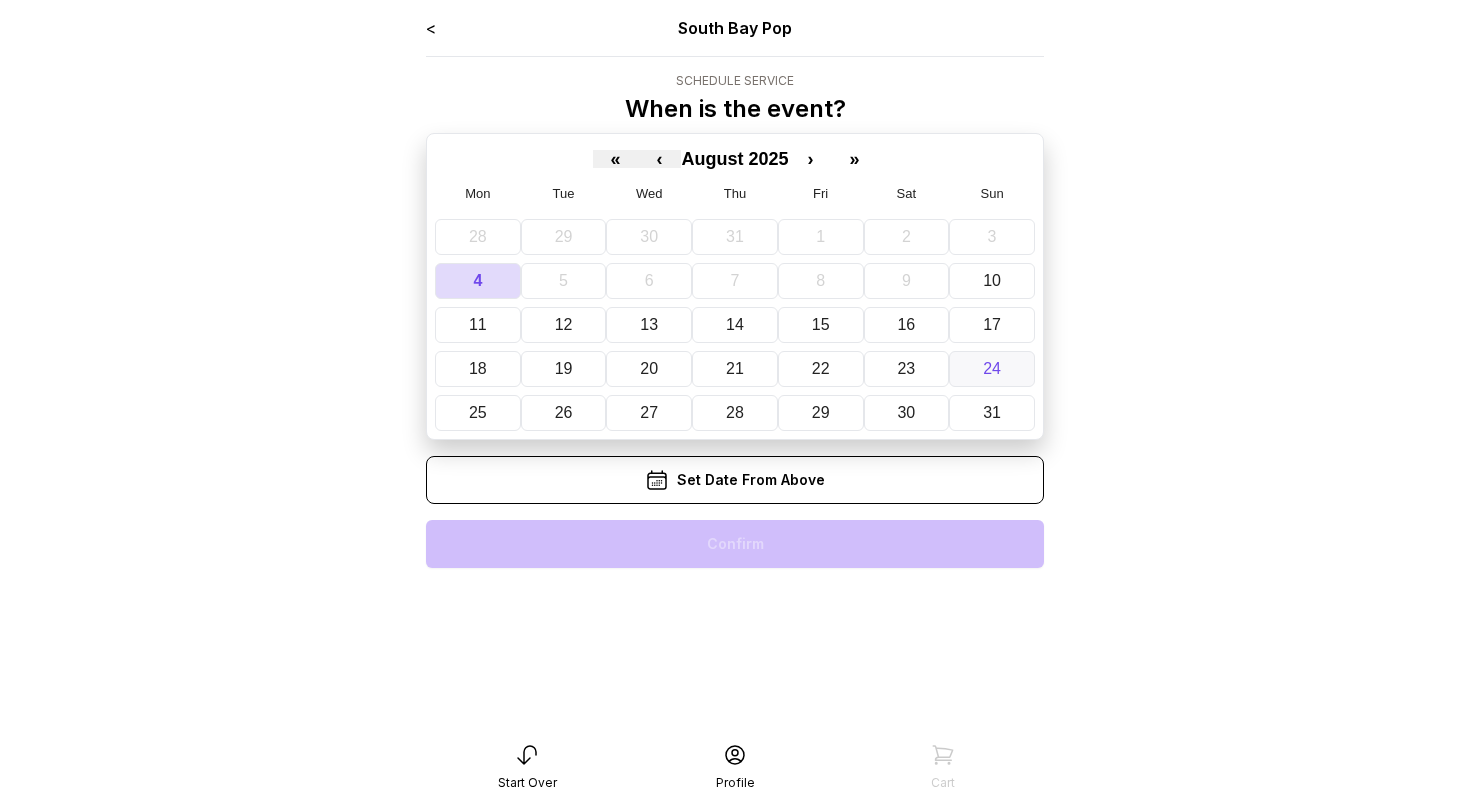 click on "24" at bounding box center [992, 369] 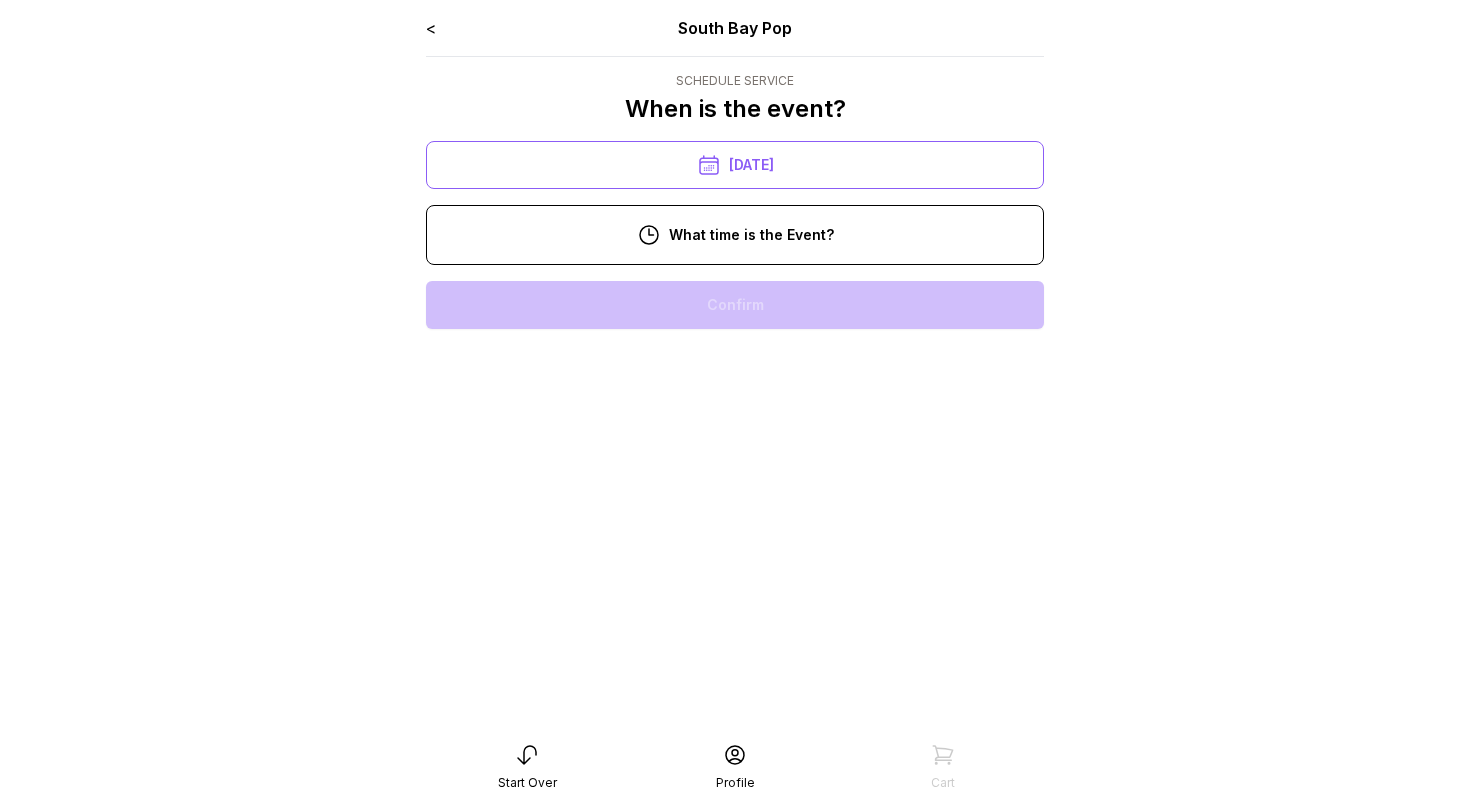 click on "3:00 pm" at bounding box center (735, 625) 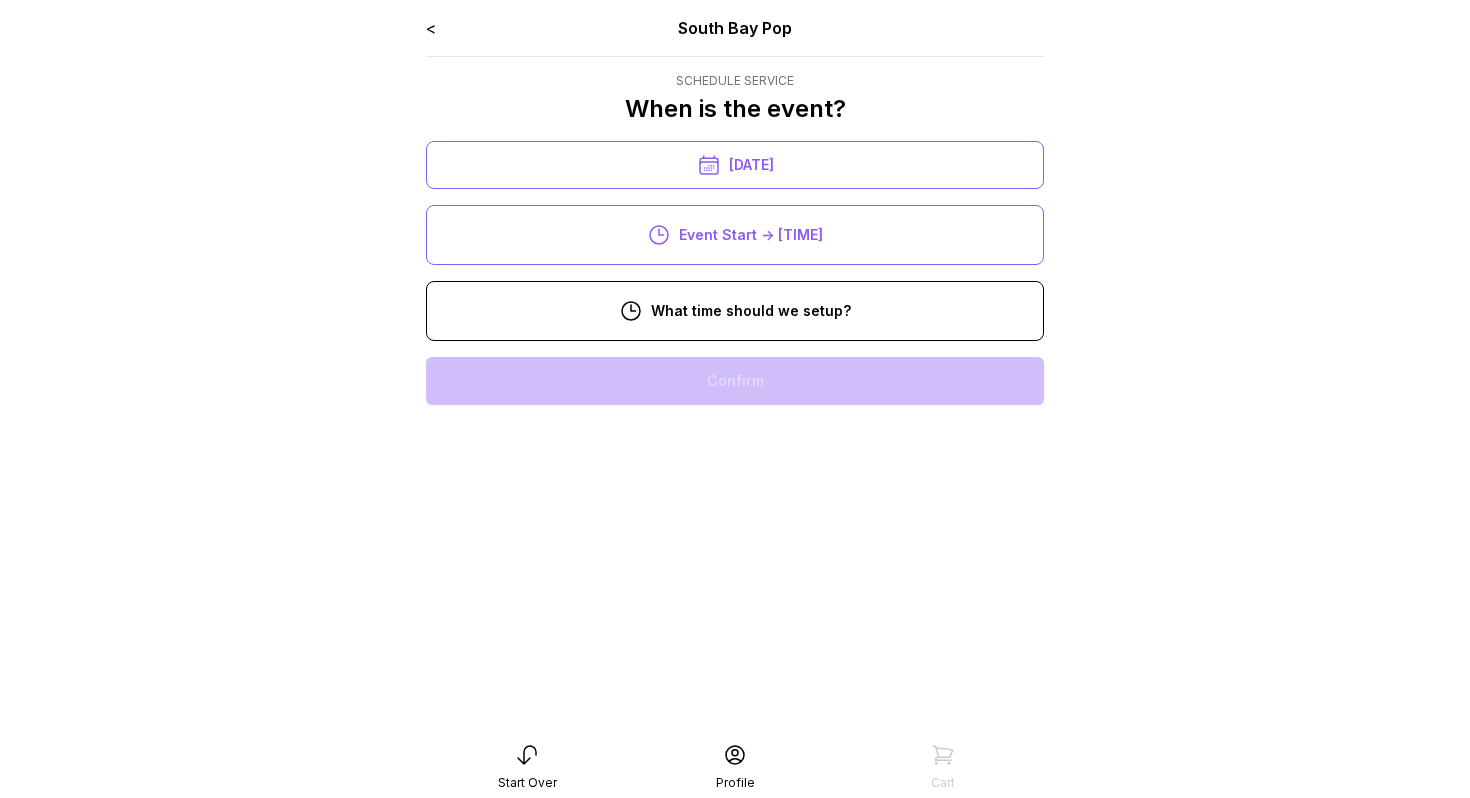 click on "12:00 pm" at bounding box center [735, 637] 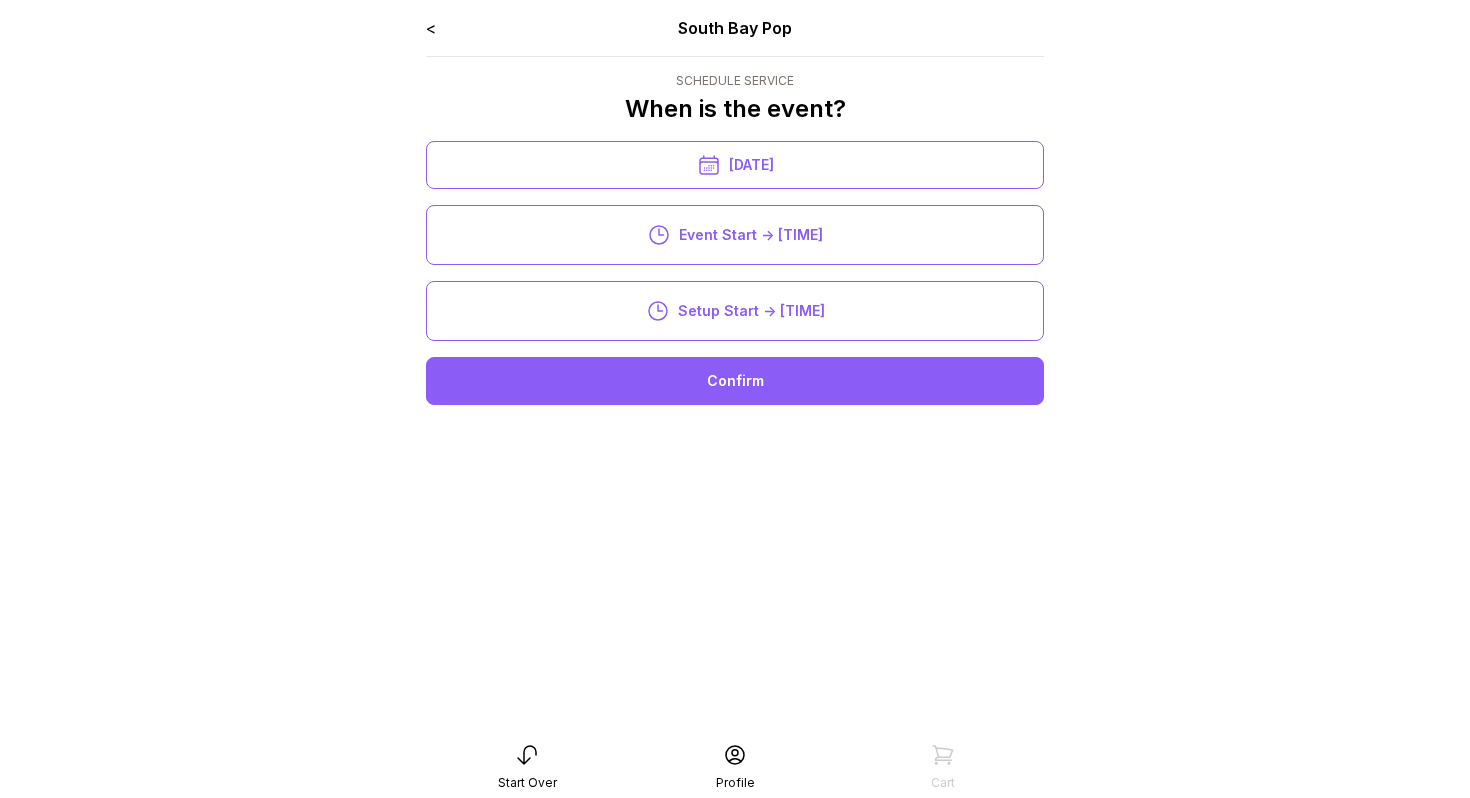 click on "Confirm" at bounding box center [735, 381] 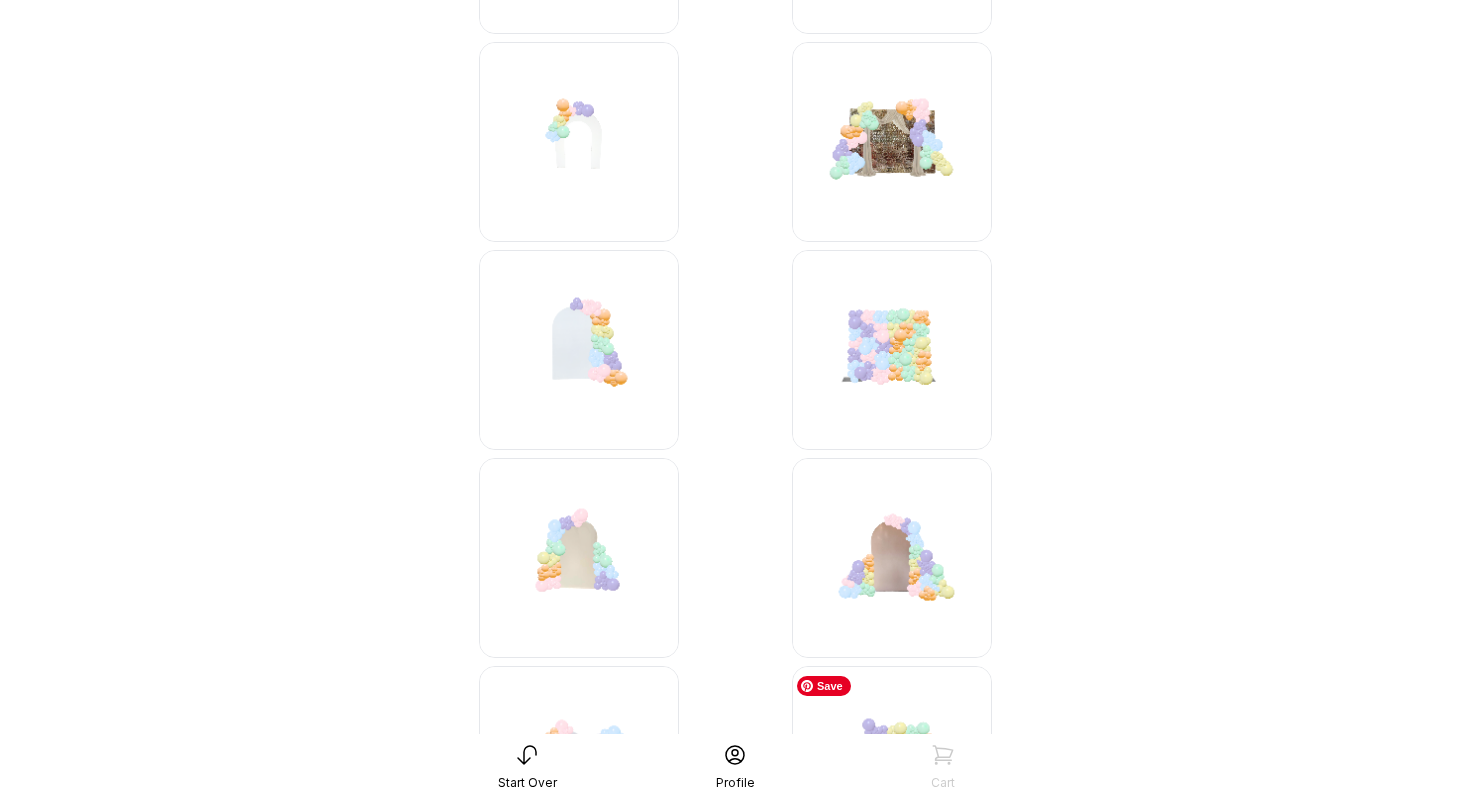 scroll, scrollTop: 2423, scrollLeft: 0, axis: vertical 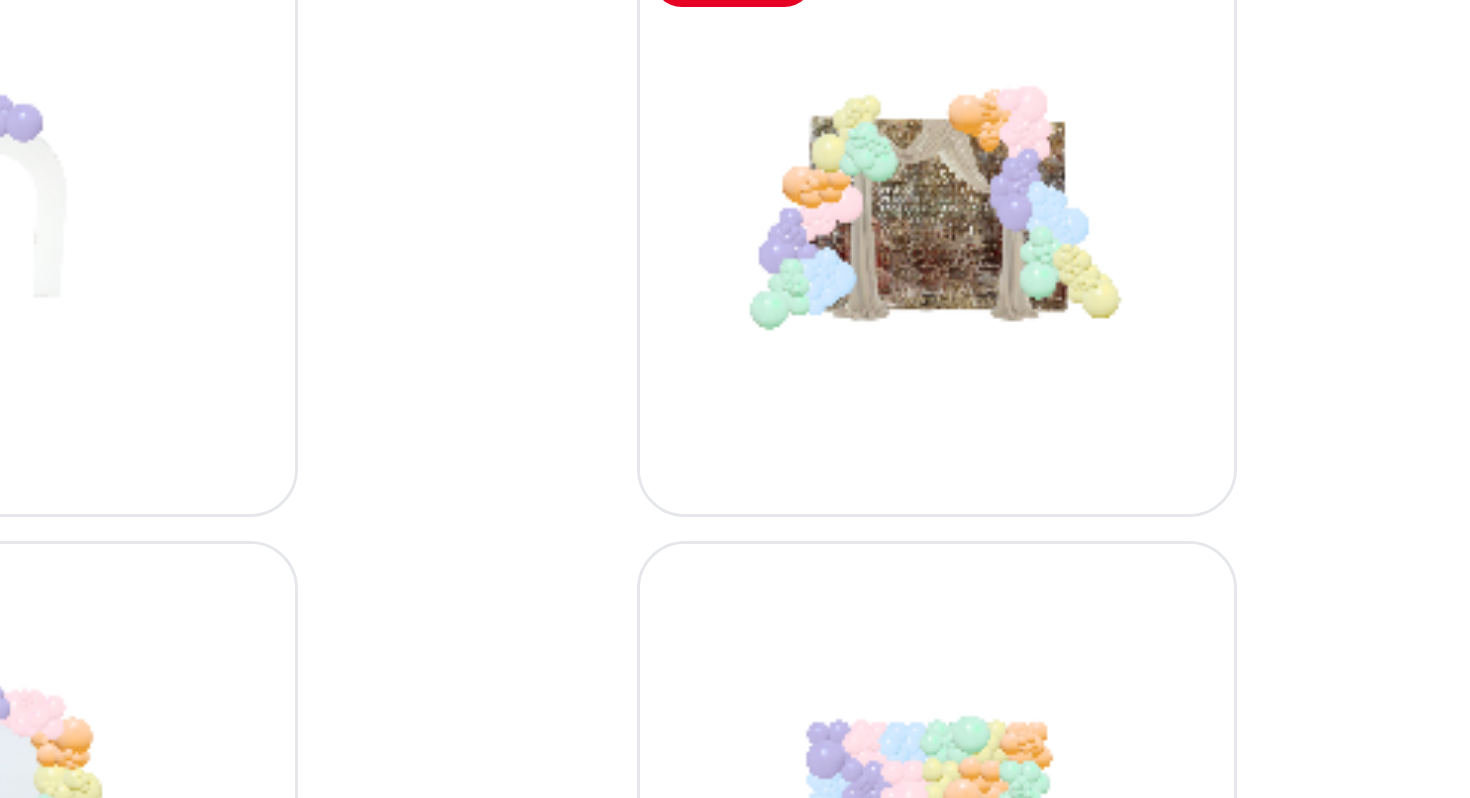 click at bounding box center (892, 198) 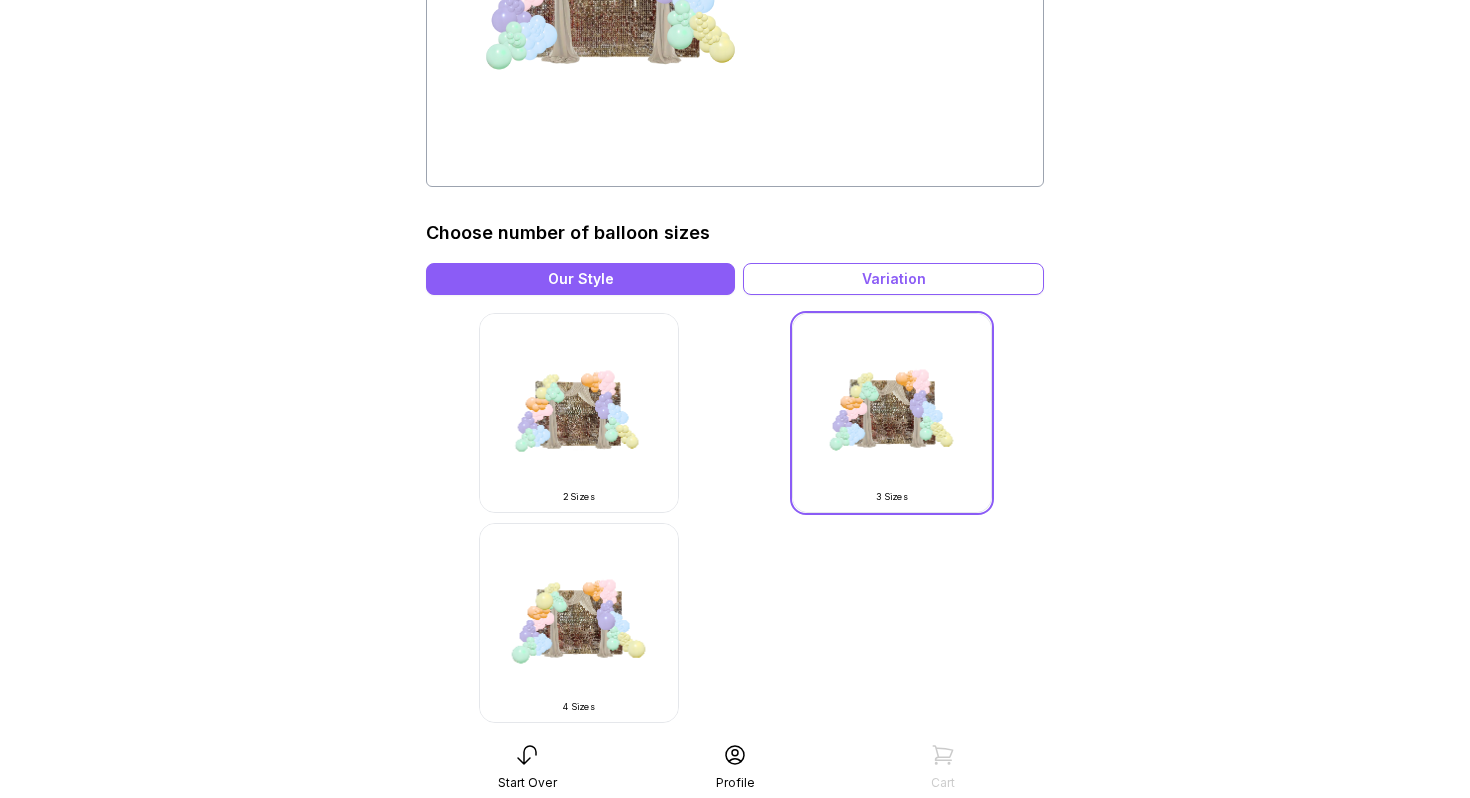 scroll, scrollTop: 353, scrollLeft: 0, axis: vertical 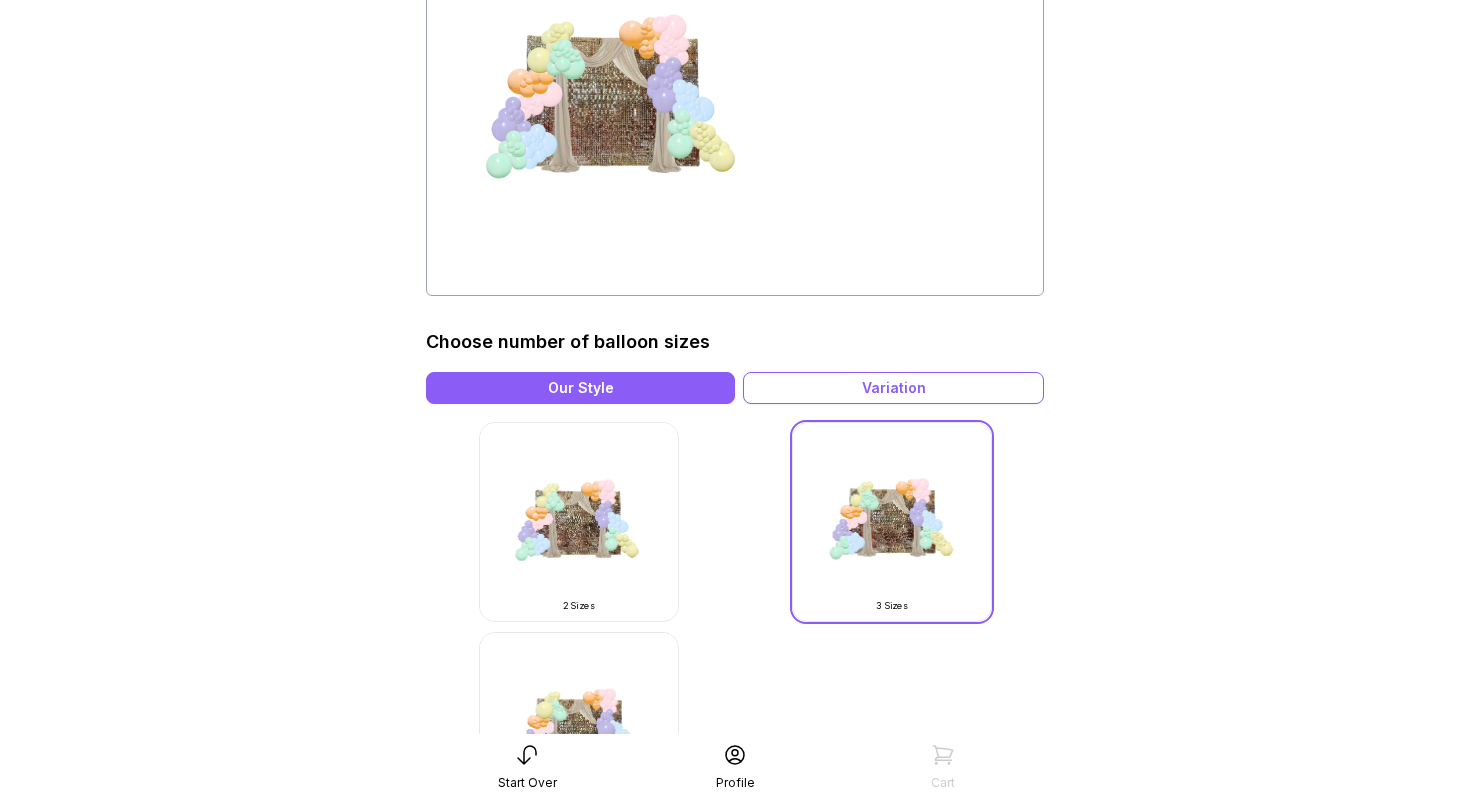 click on "Our Style" at bounding box center (580, 388) 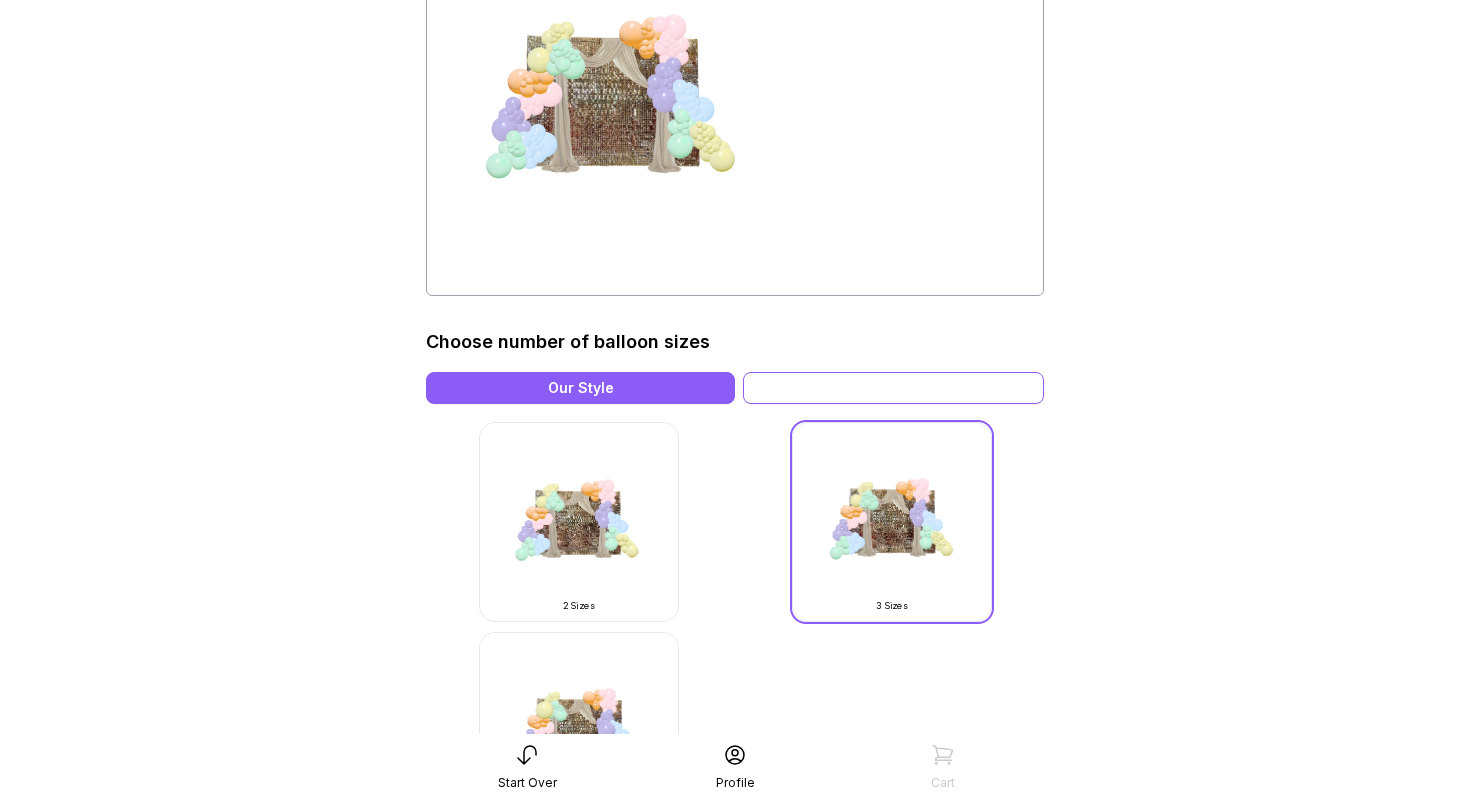 click on "Variation" at bounding box center (893, 388) 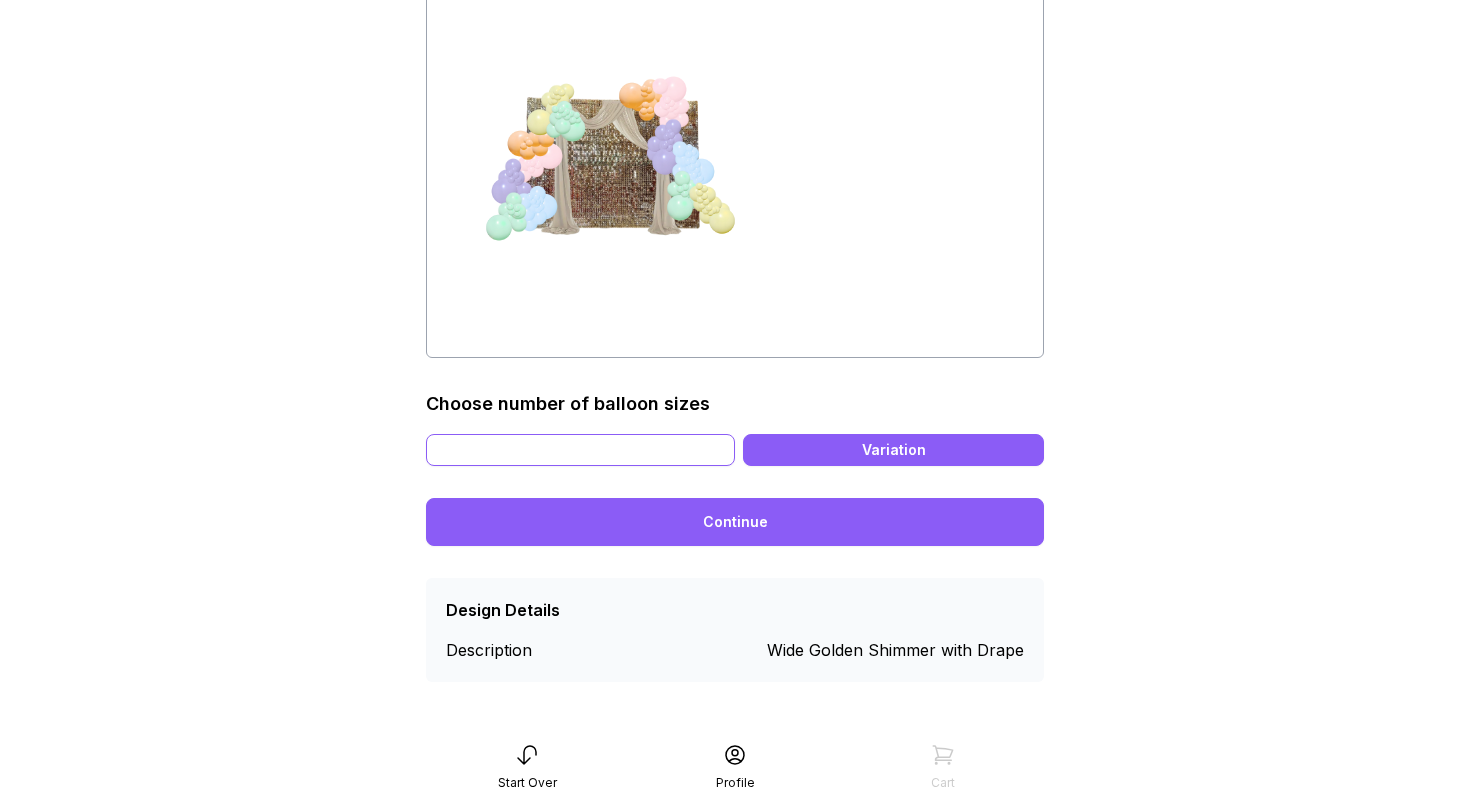 click on "Our Style" at bounding box center [580, 450] 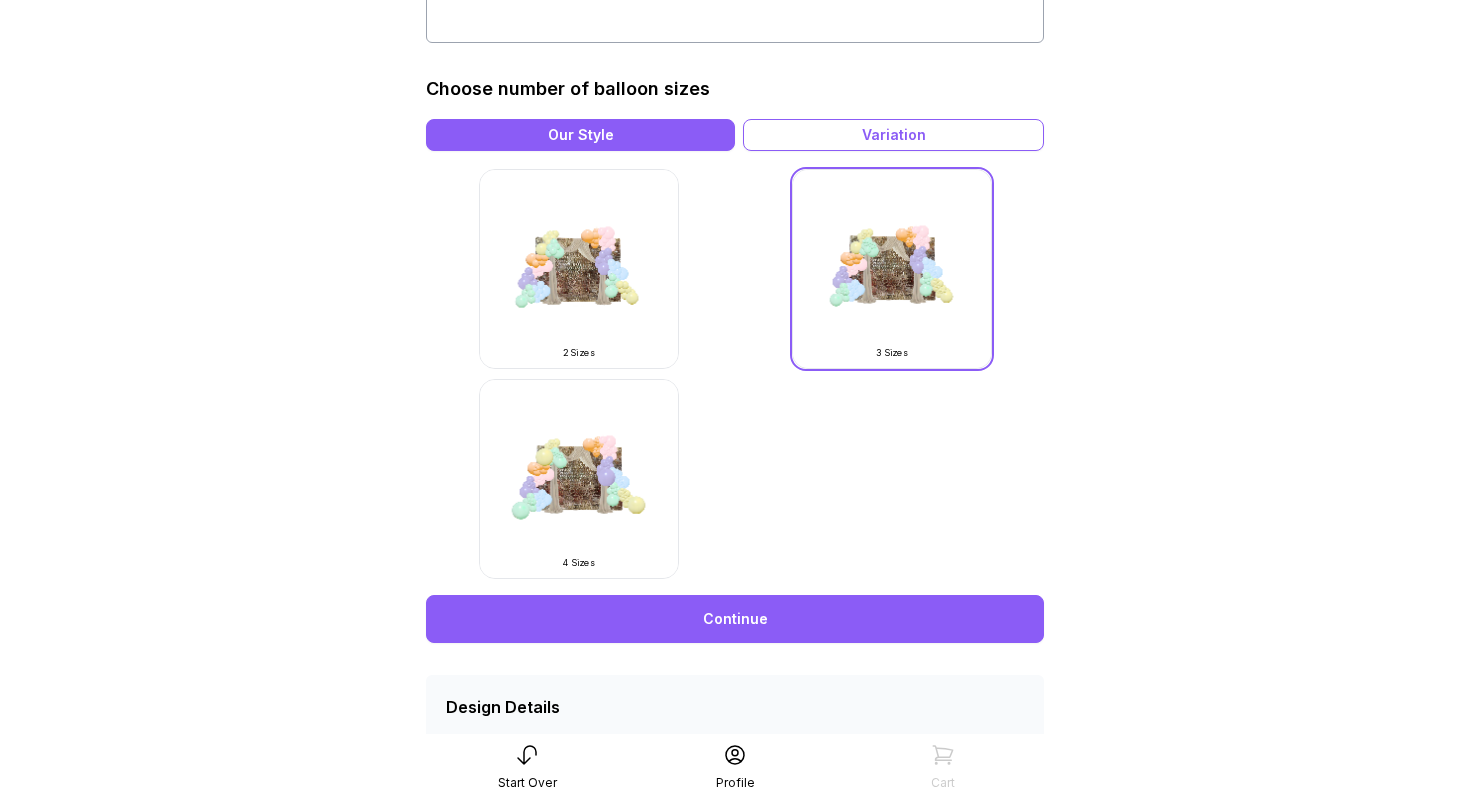 scroll, scrollTop: 595, scrollLeft: 0, axis: vertical 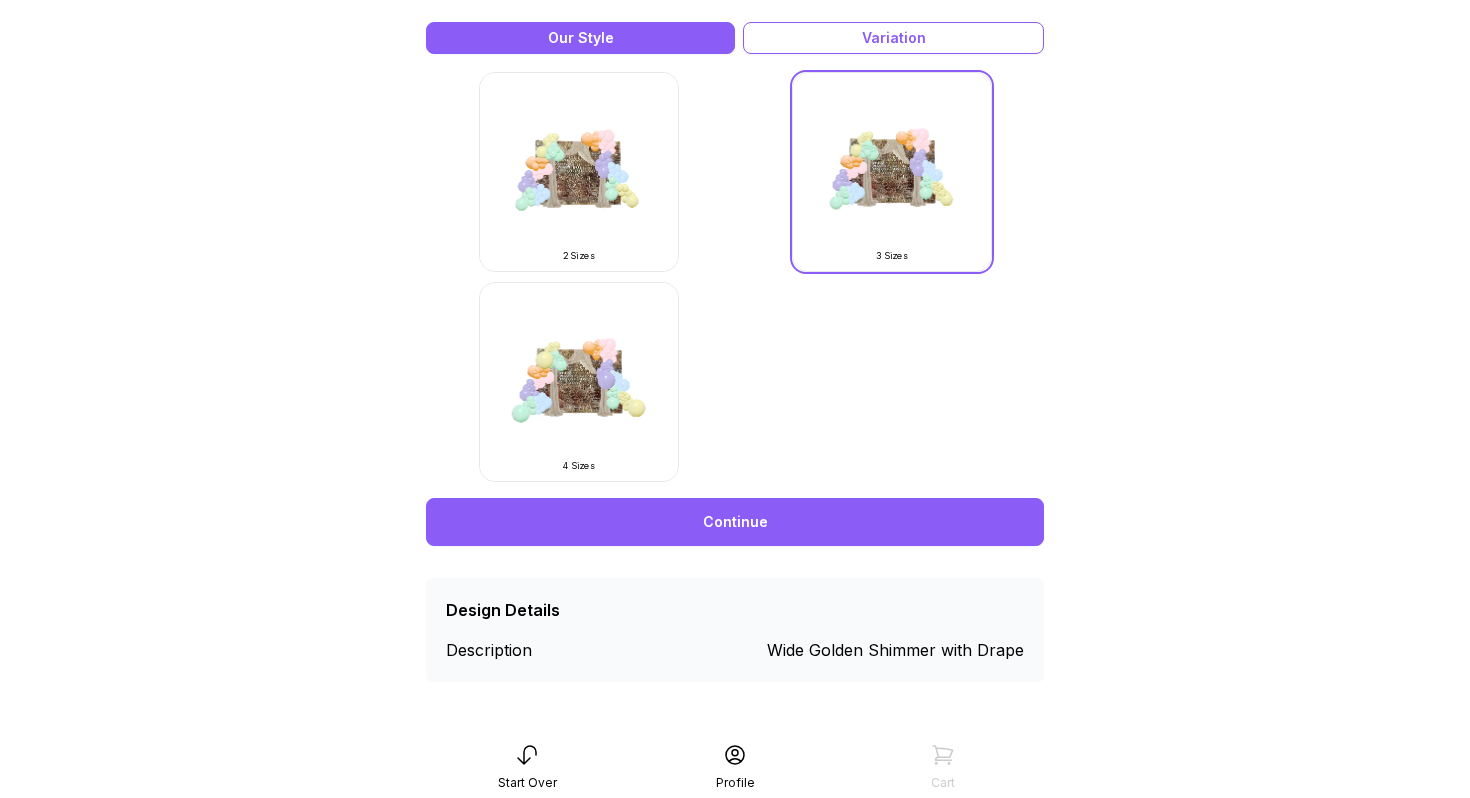 click on "Continue" at bounding box center [735, 522] 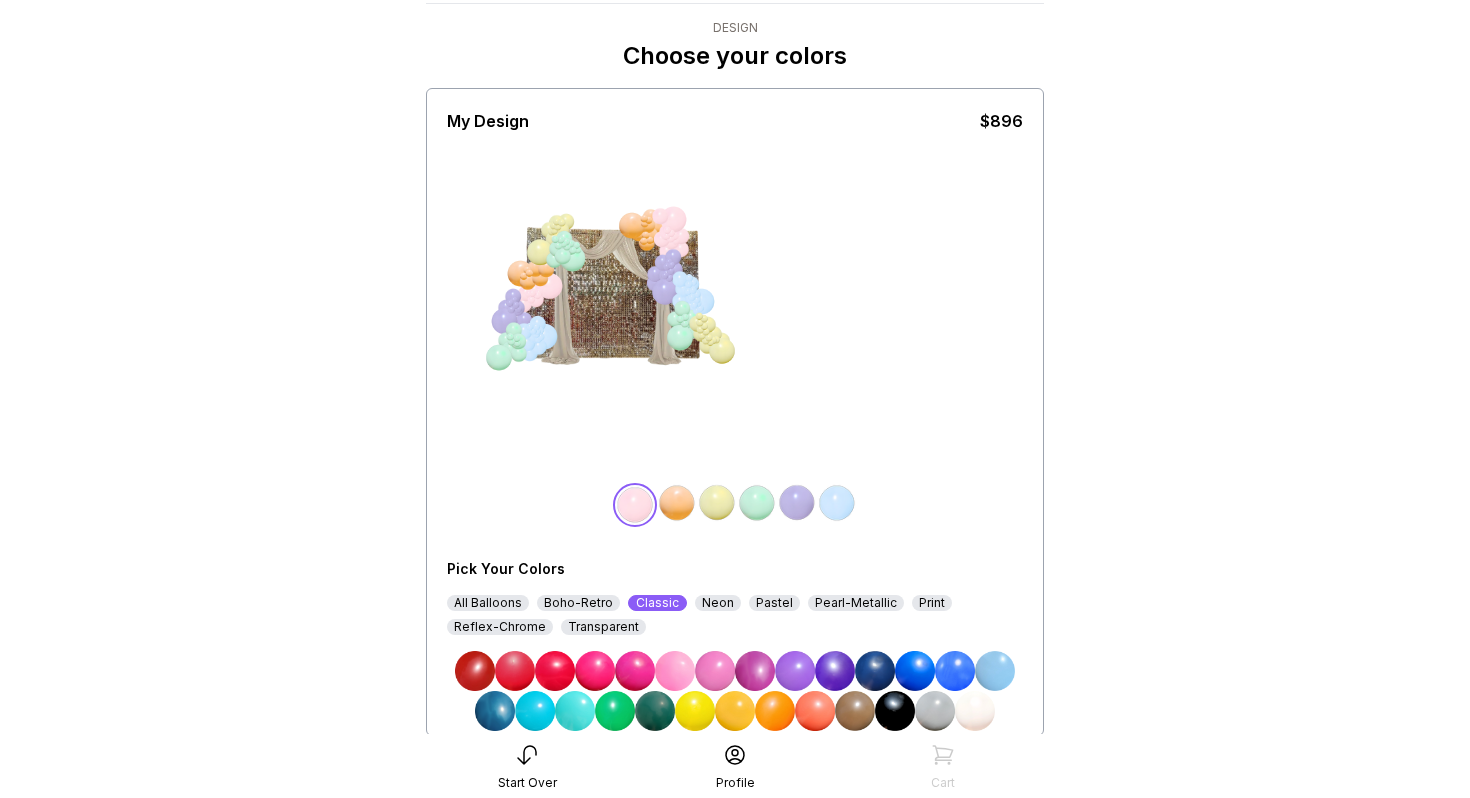 scroll, scrollTop: 187, scrollLeft: 0, axis: vertical 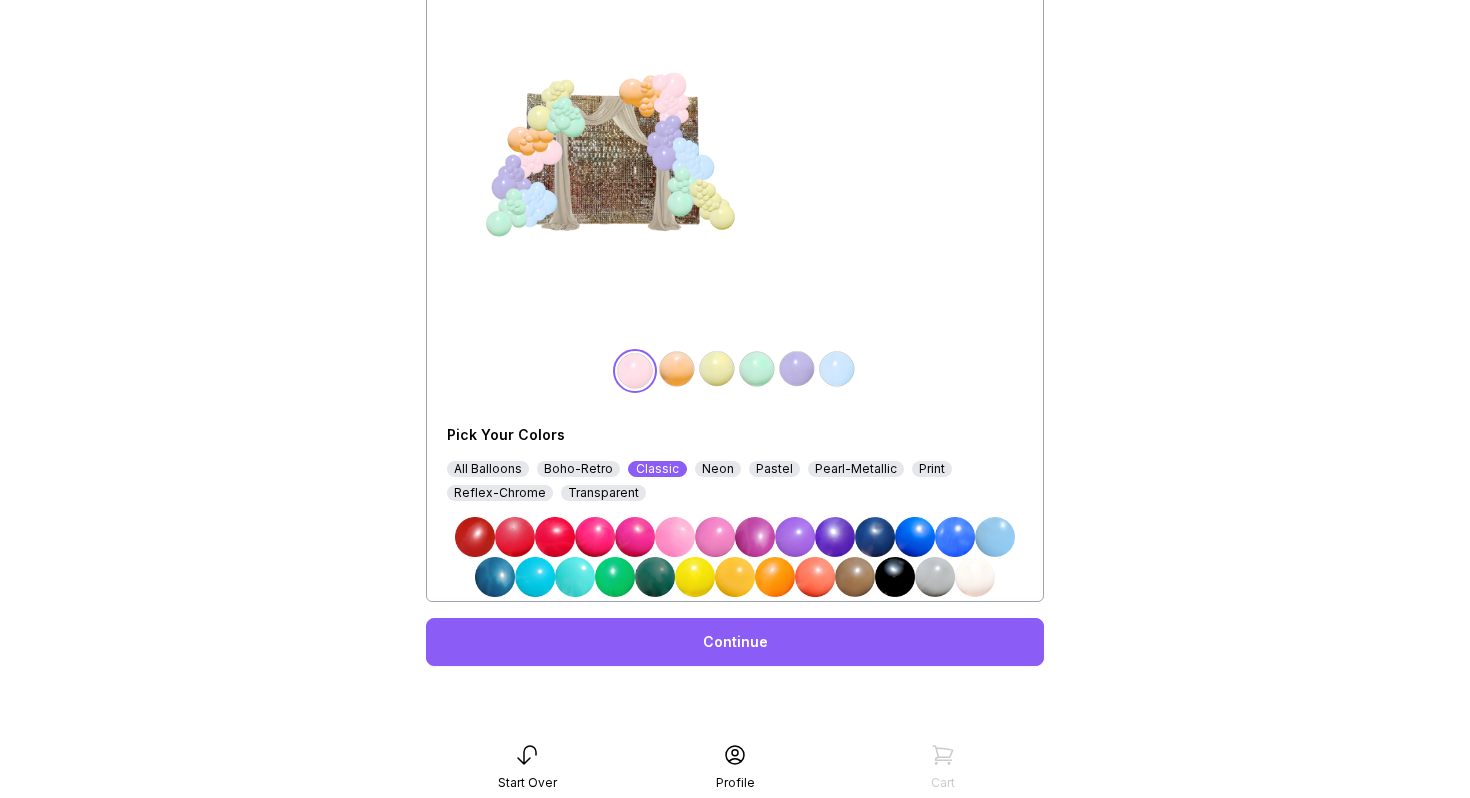 click at bounding box center [895, 577] 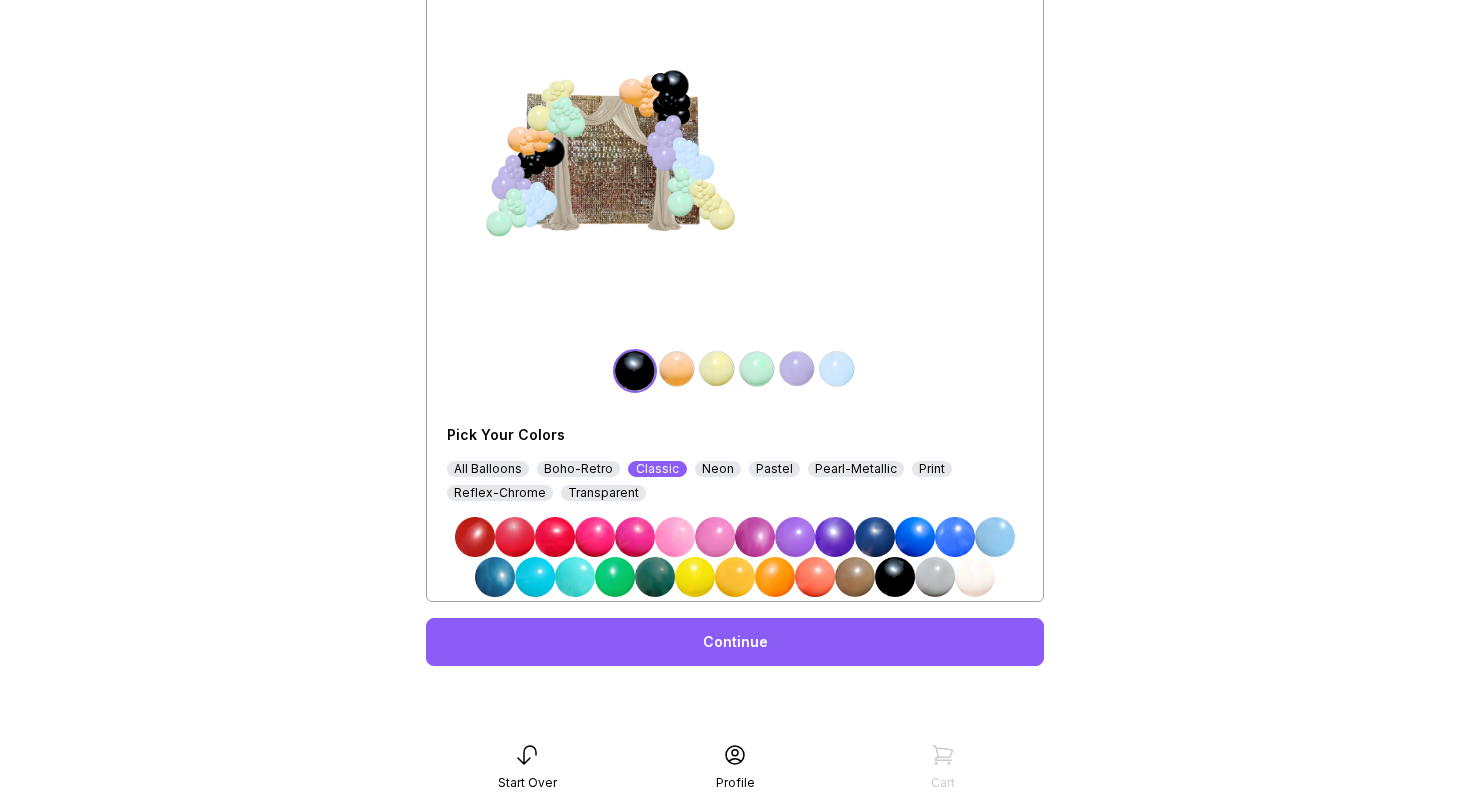 click at bounding box center (475, 537) 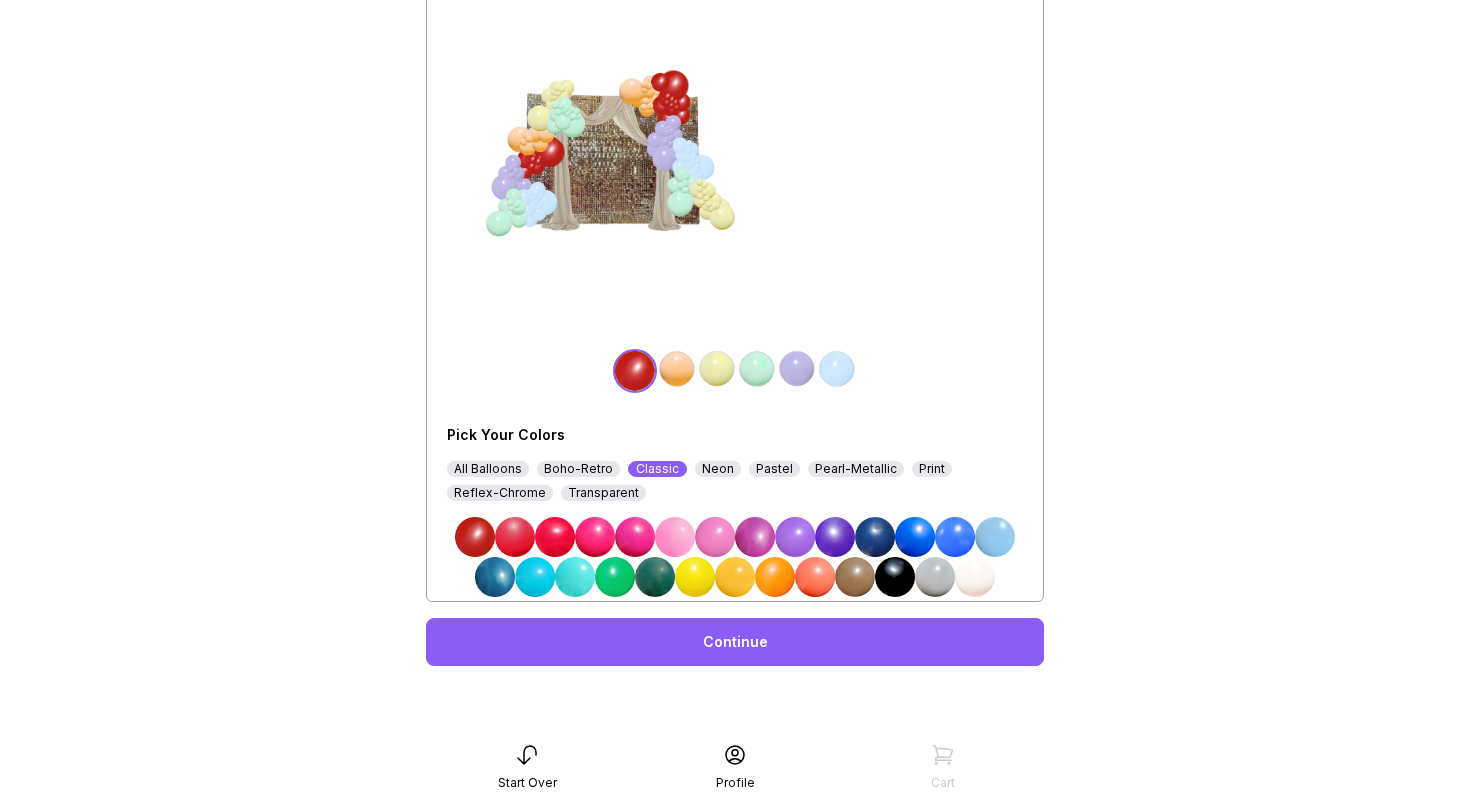 click at bounding box center [975, 577] 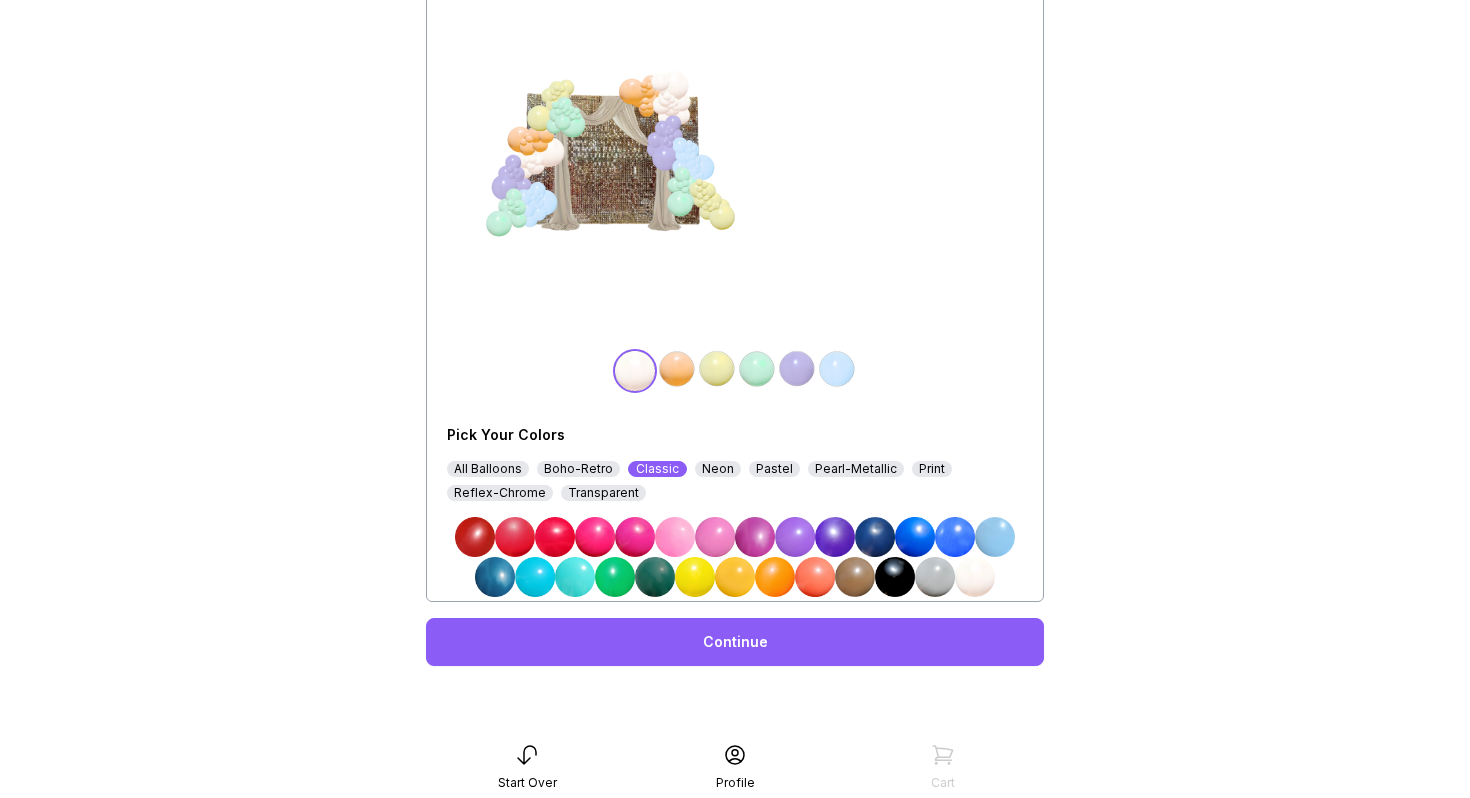 click at bounding box center [895, 577] 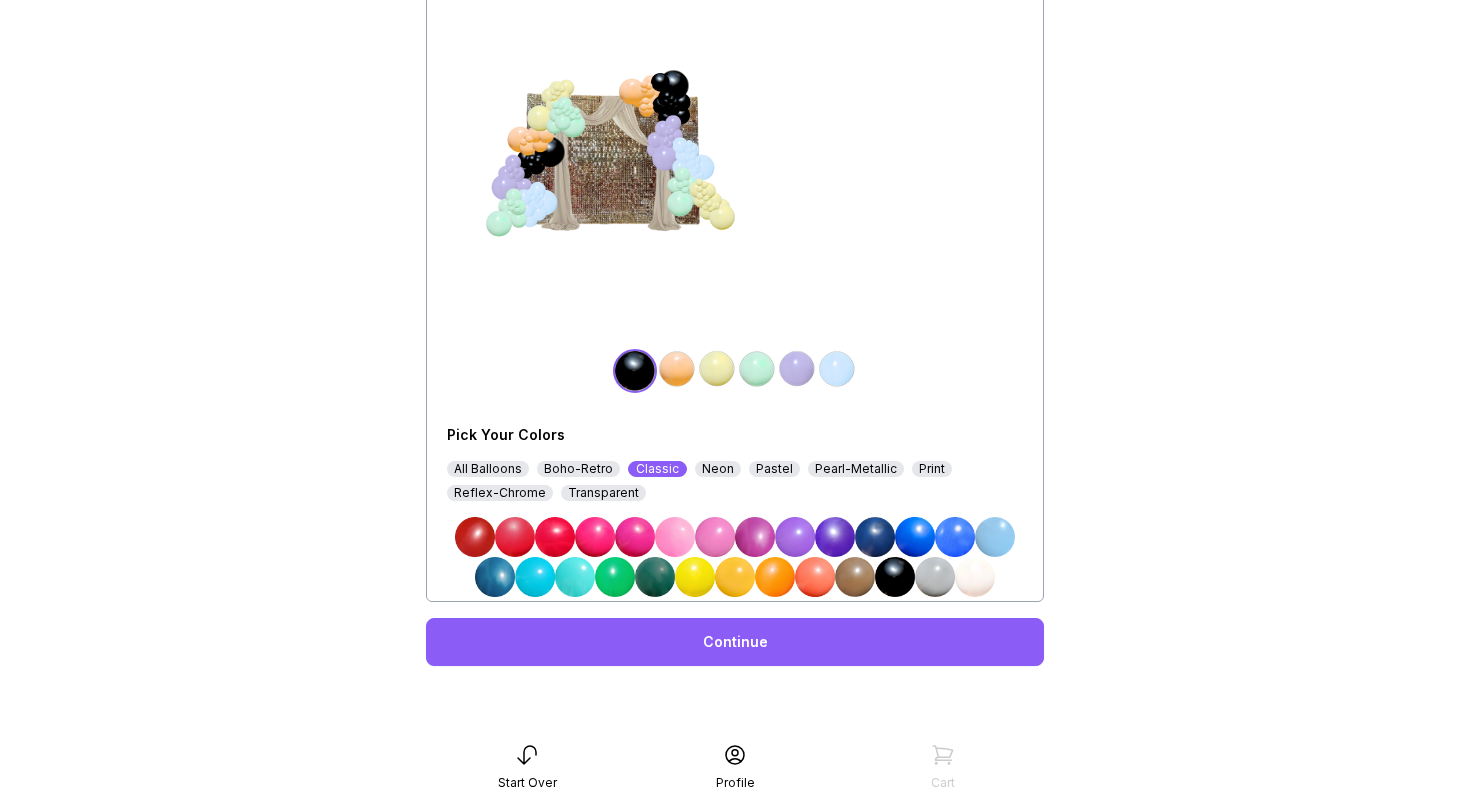 click at bounding box center (683, 155) 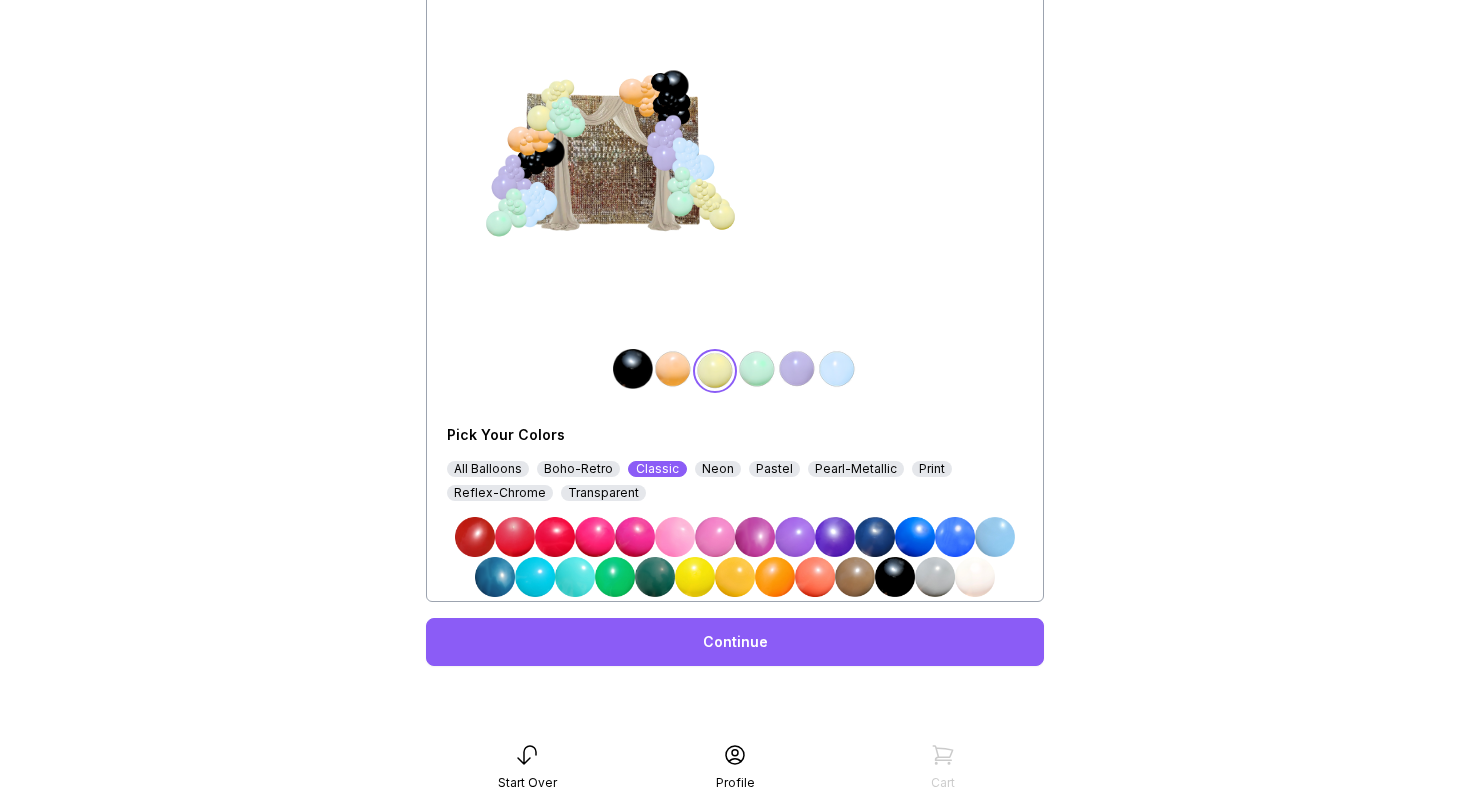 click at bounding box center (475, 537) 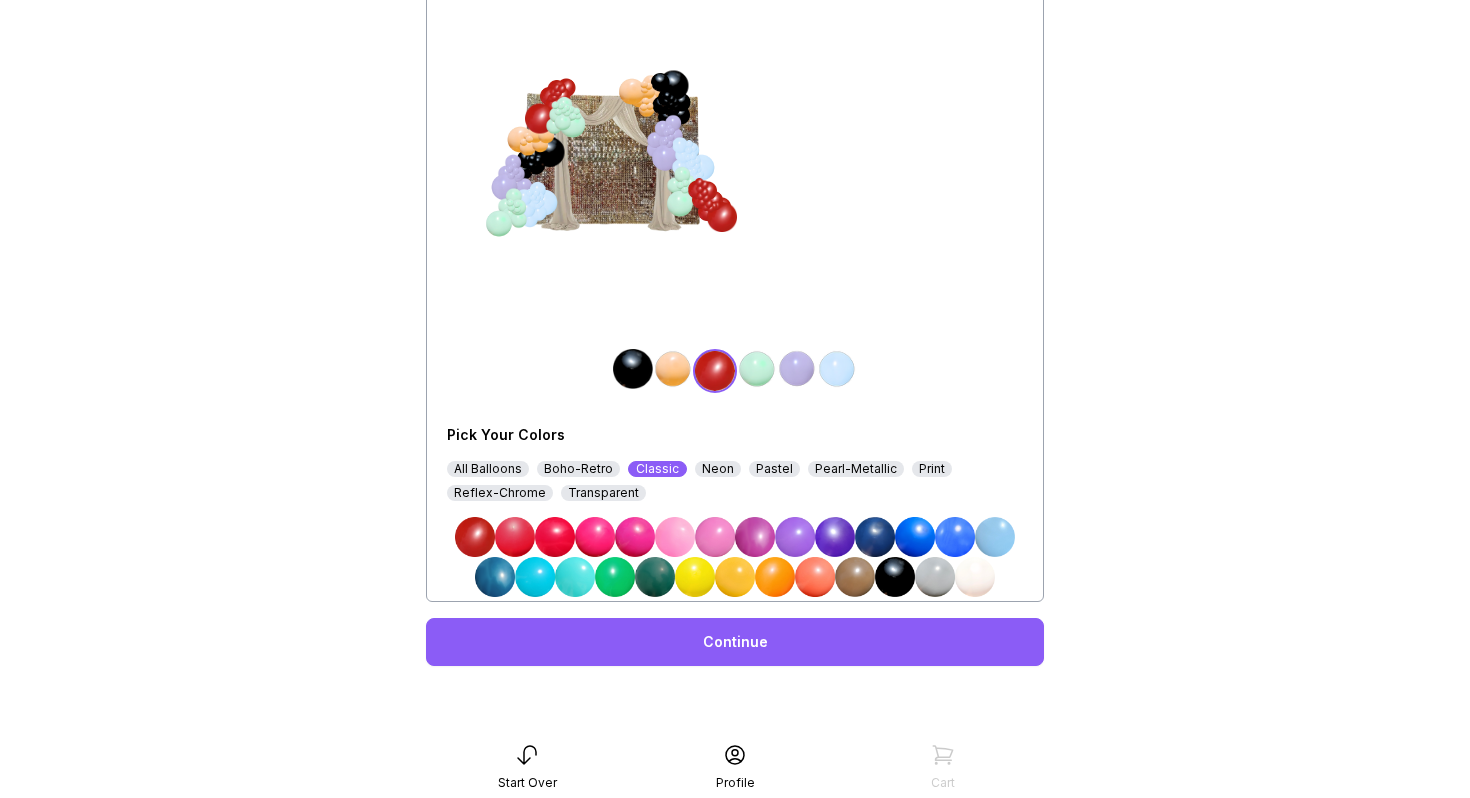 click at bounding box center (673, 369) 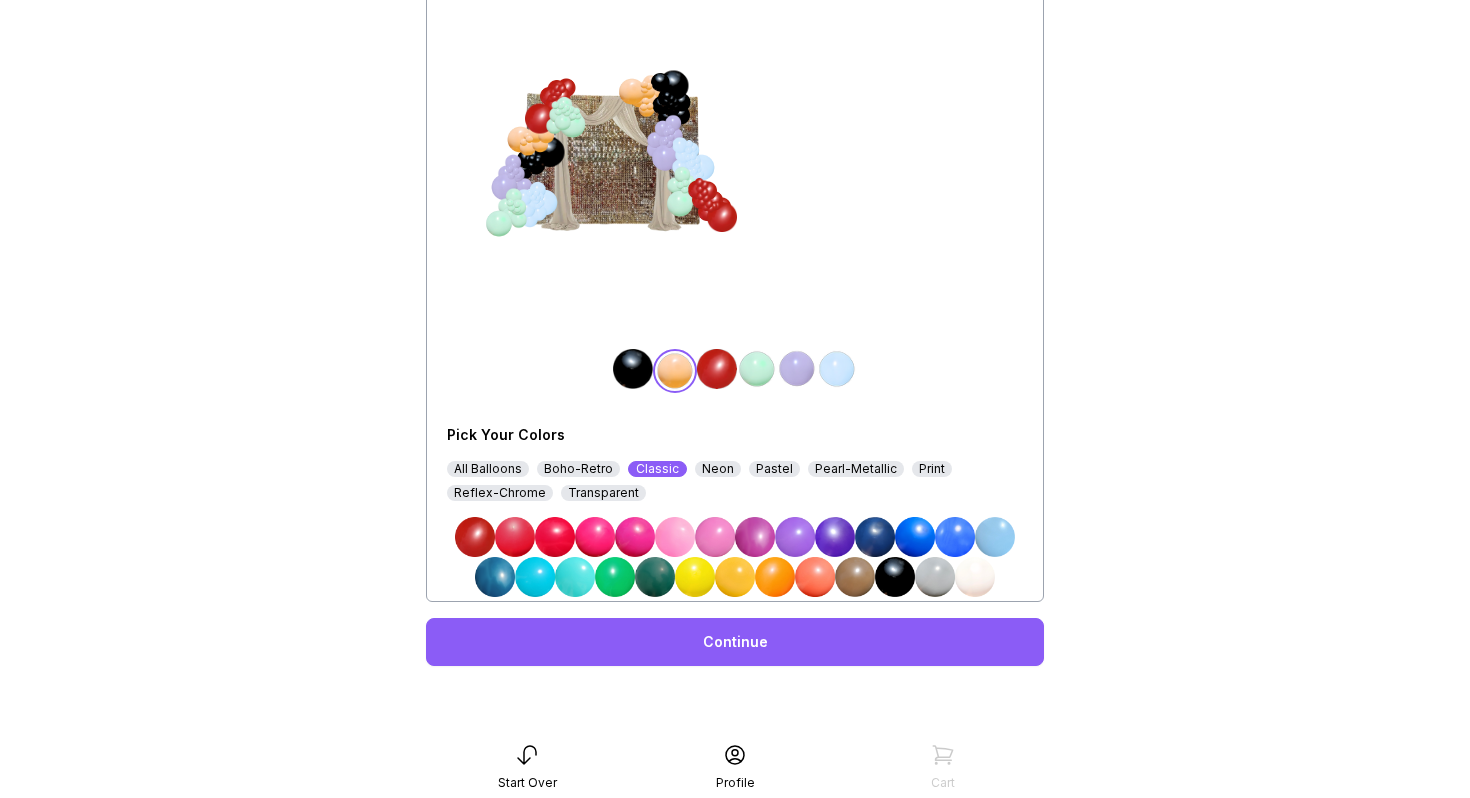 click at bounding box center [975, 577] 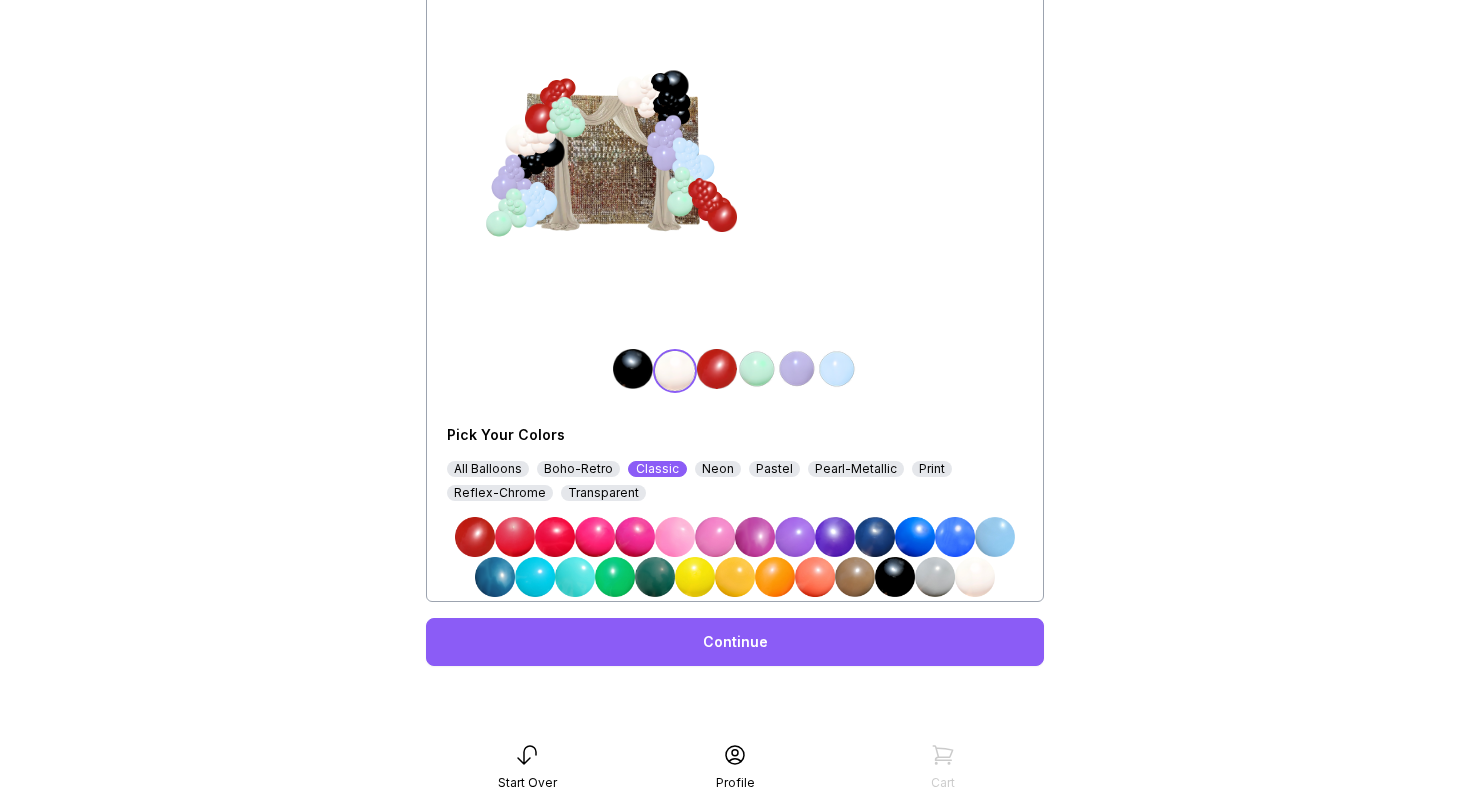 click at bounding box center (797, 369) 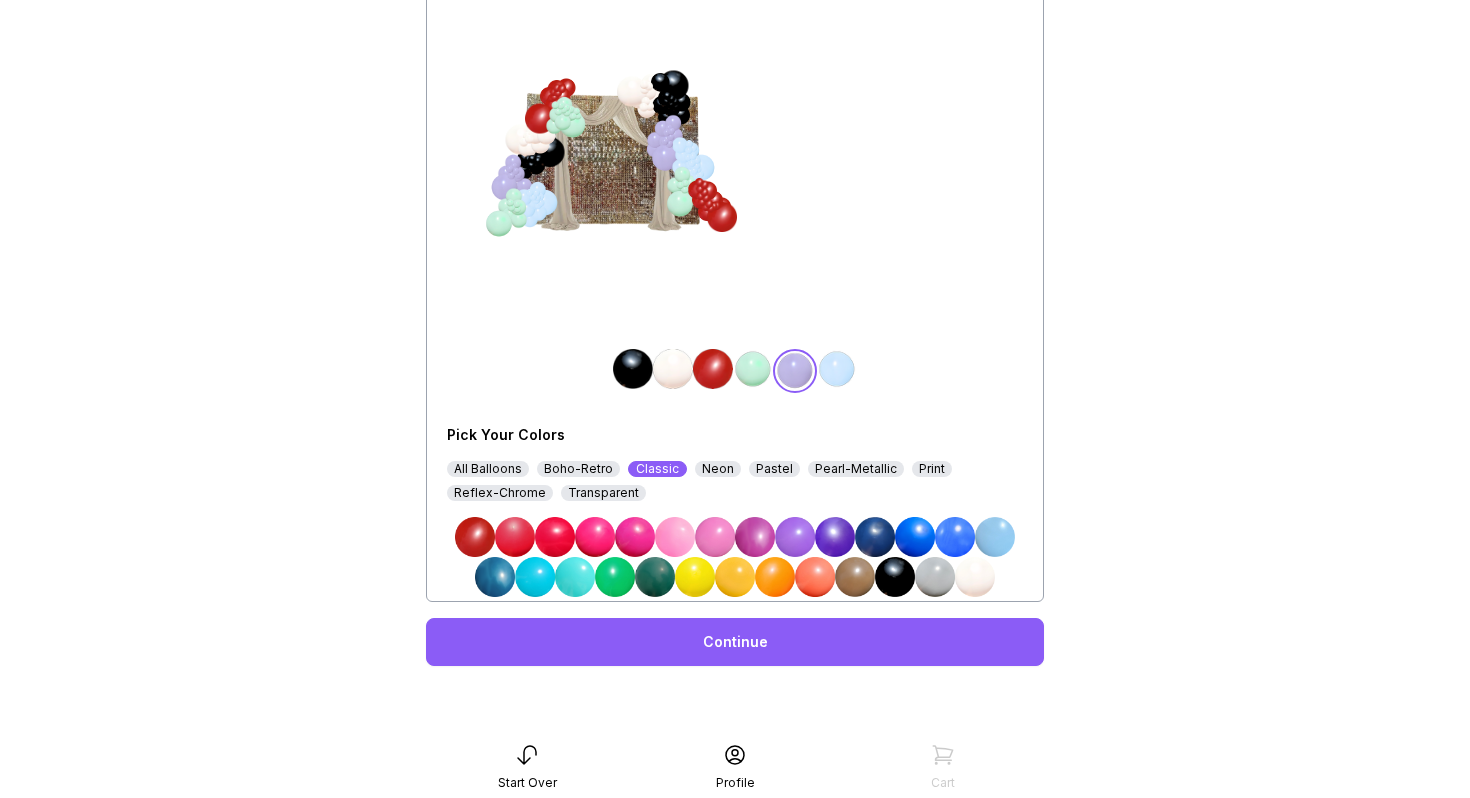 click at bounding box center [475, 537] 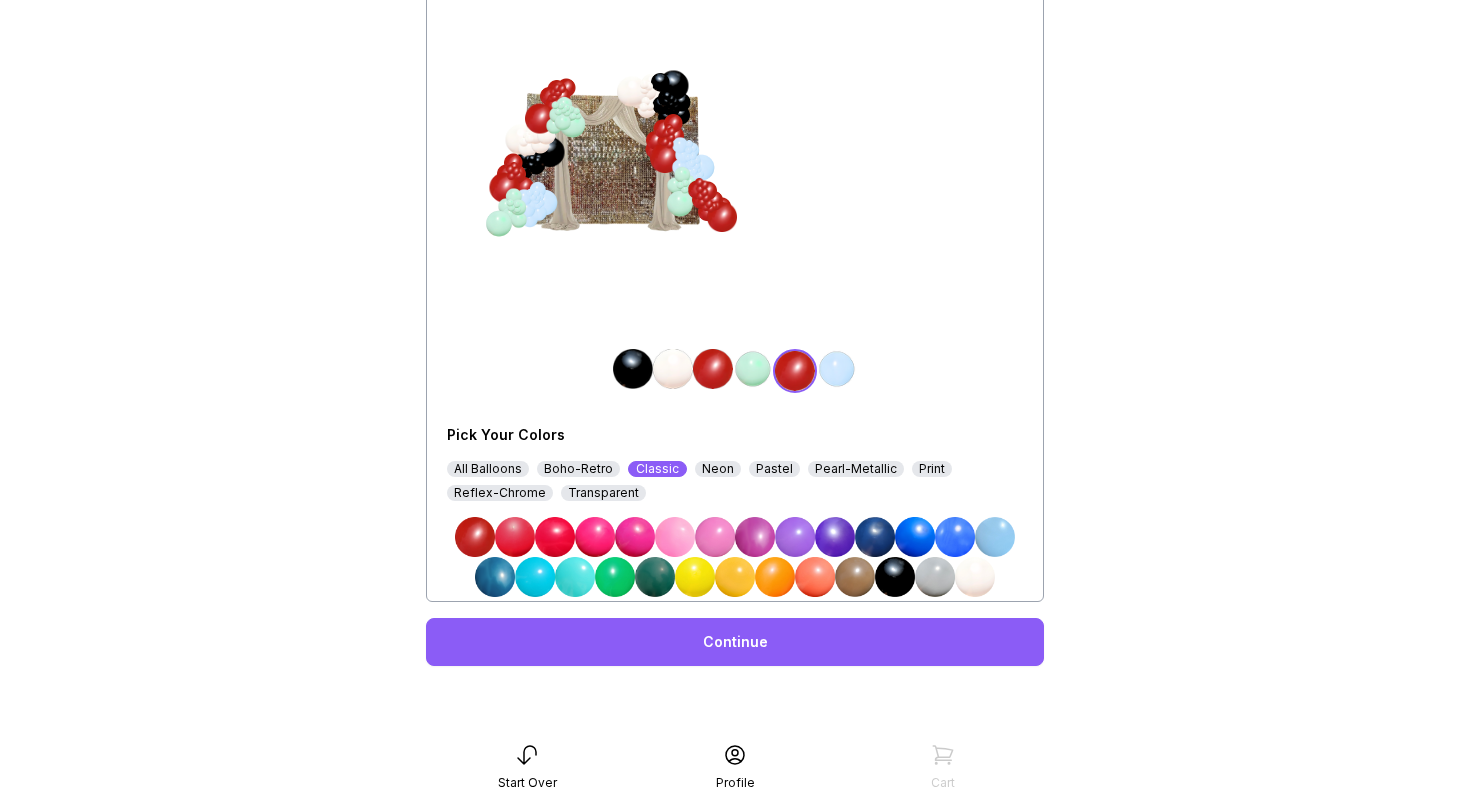 click at bounding box center [753, 369] 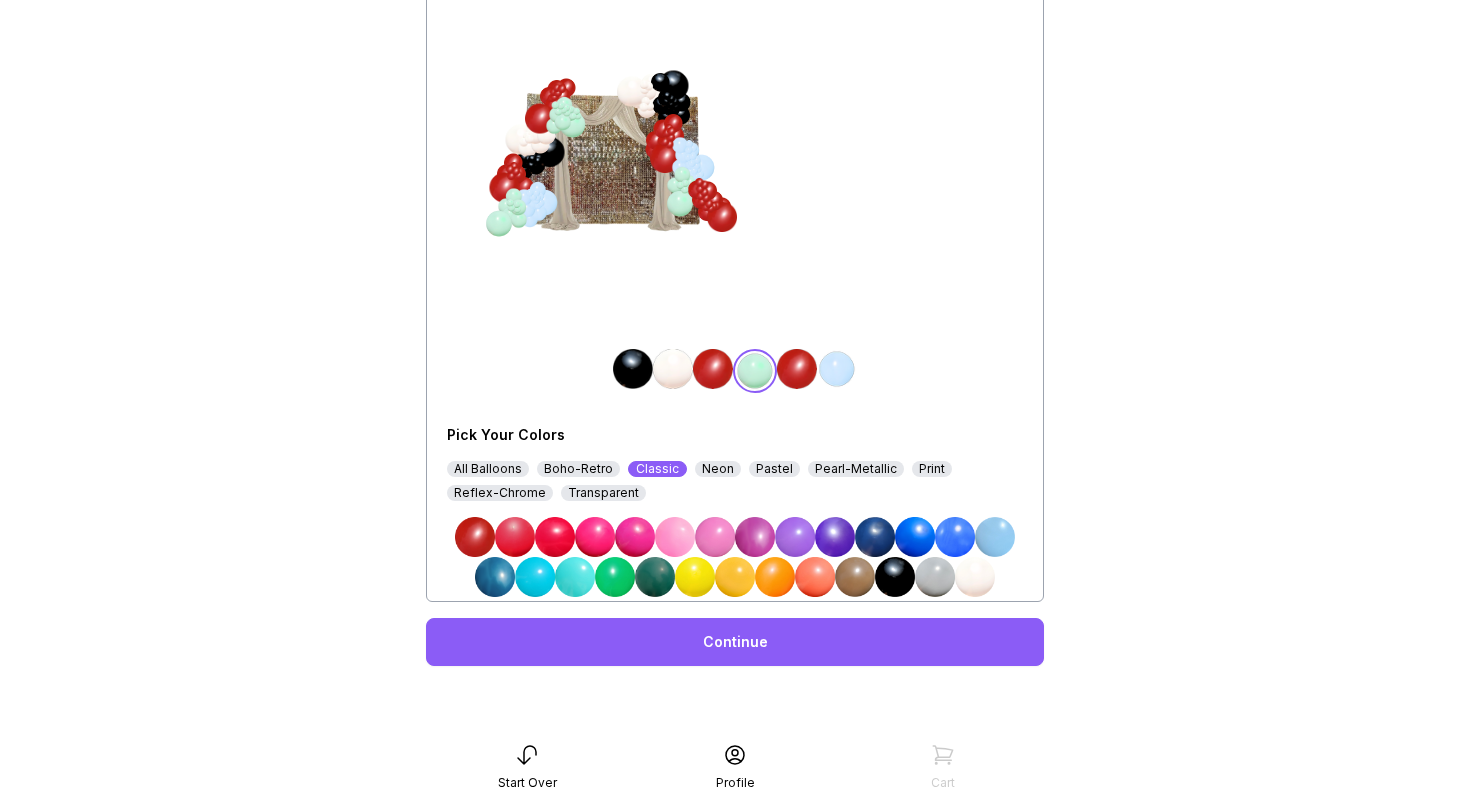 click at bounding box center [895, 577] 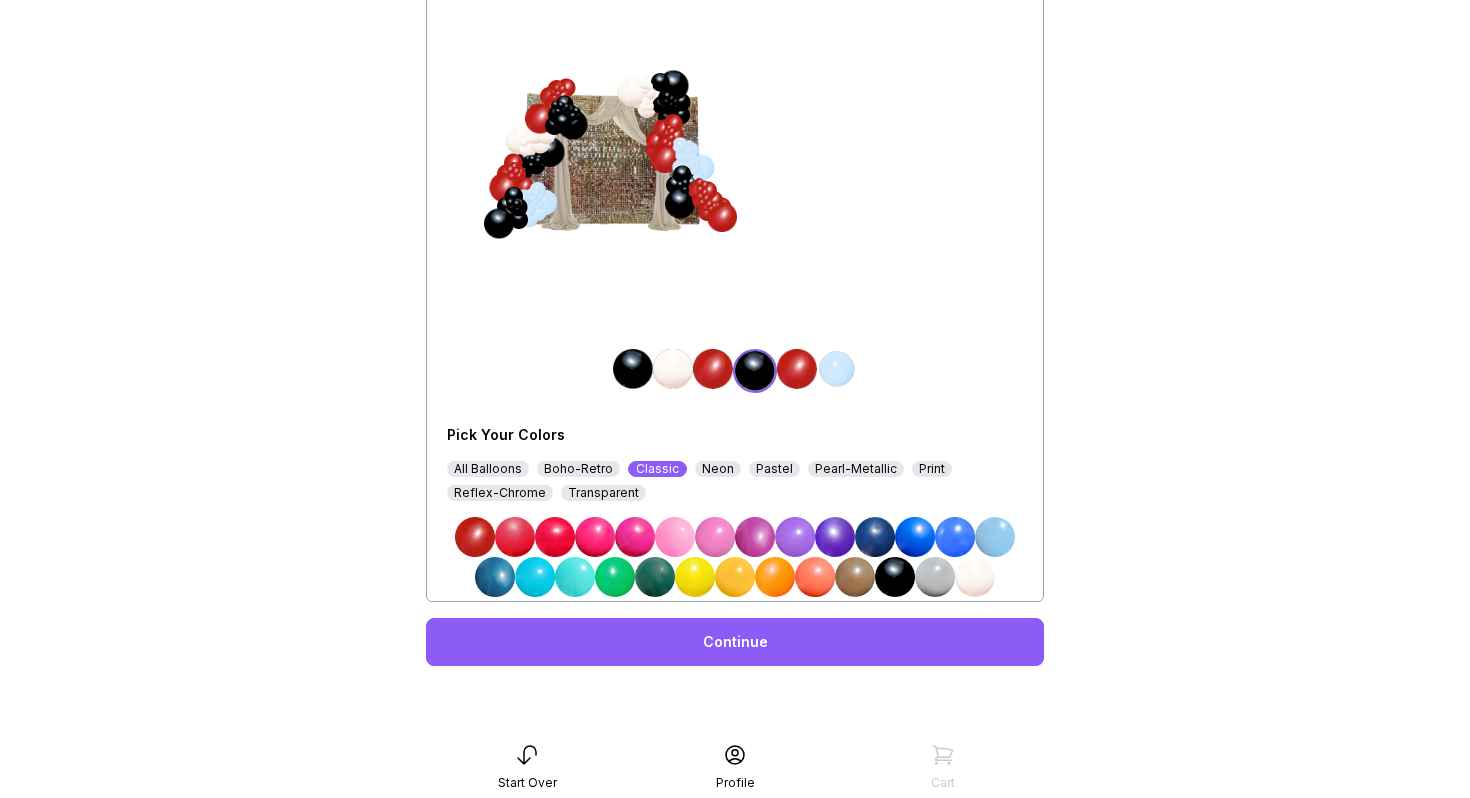 click at bounding box center (837, 369) 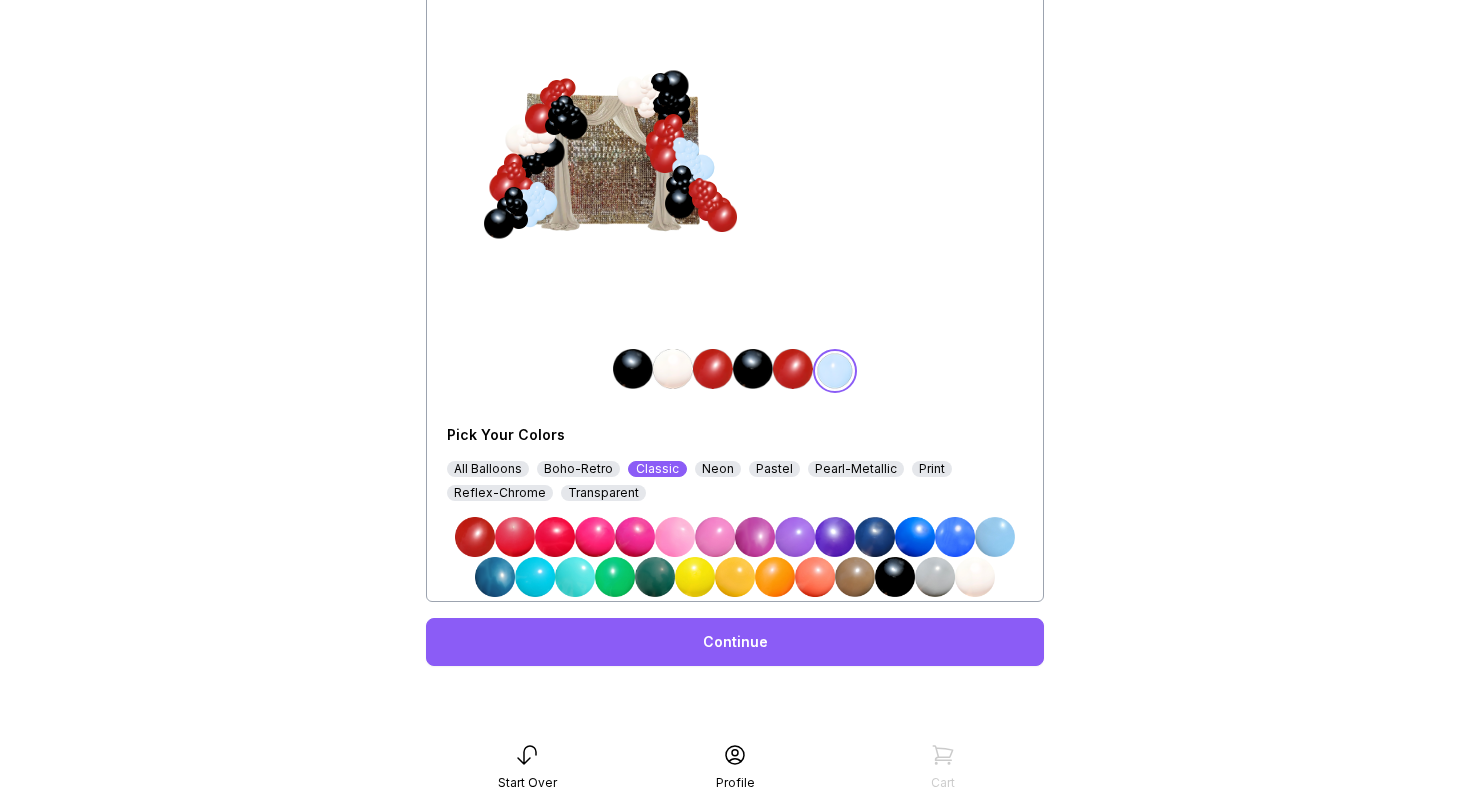 click at bounding box center (975, 577) 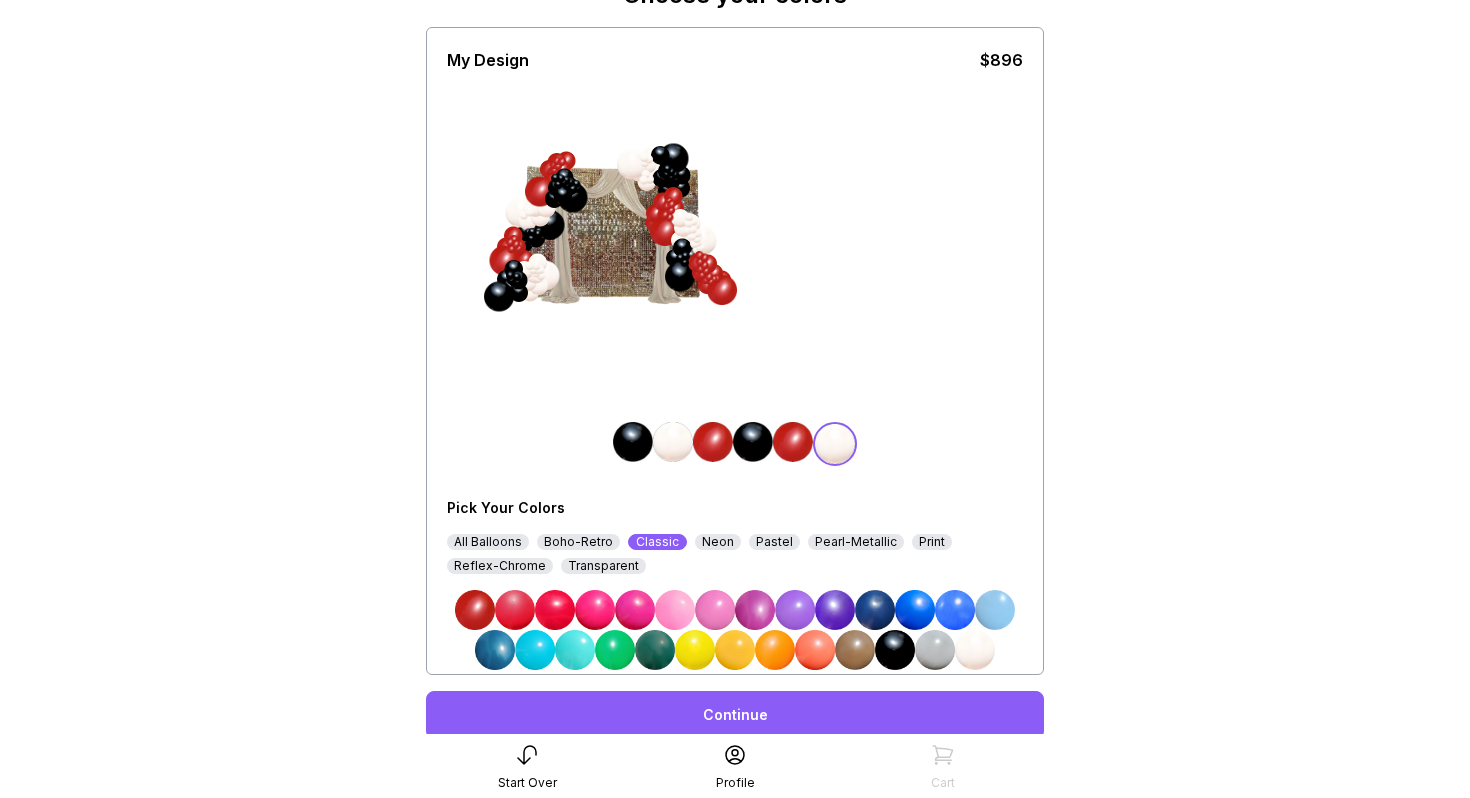 scroll, scrollTop: 187, scrollLeft: 0, axis: vertical 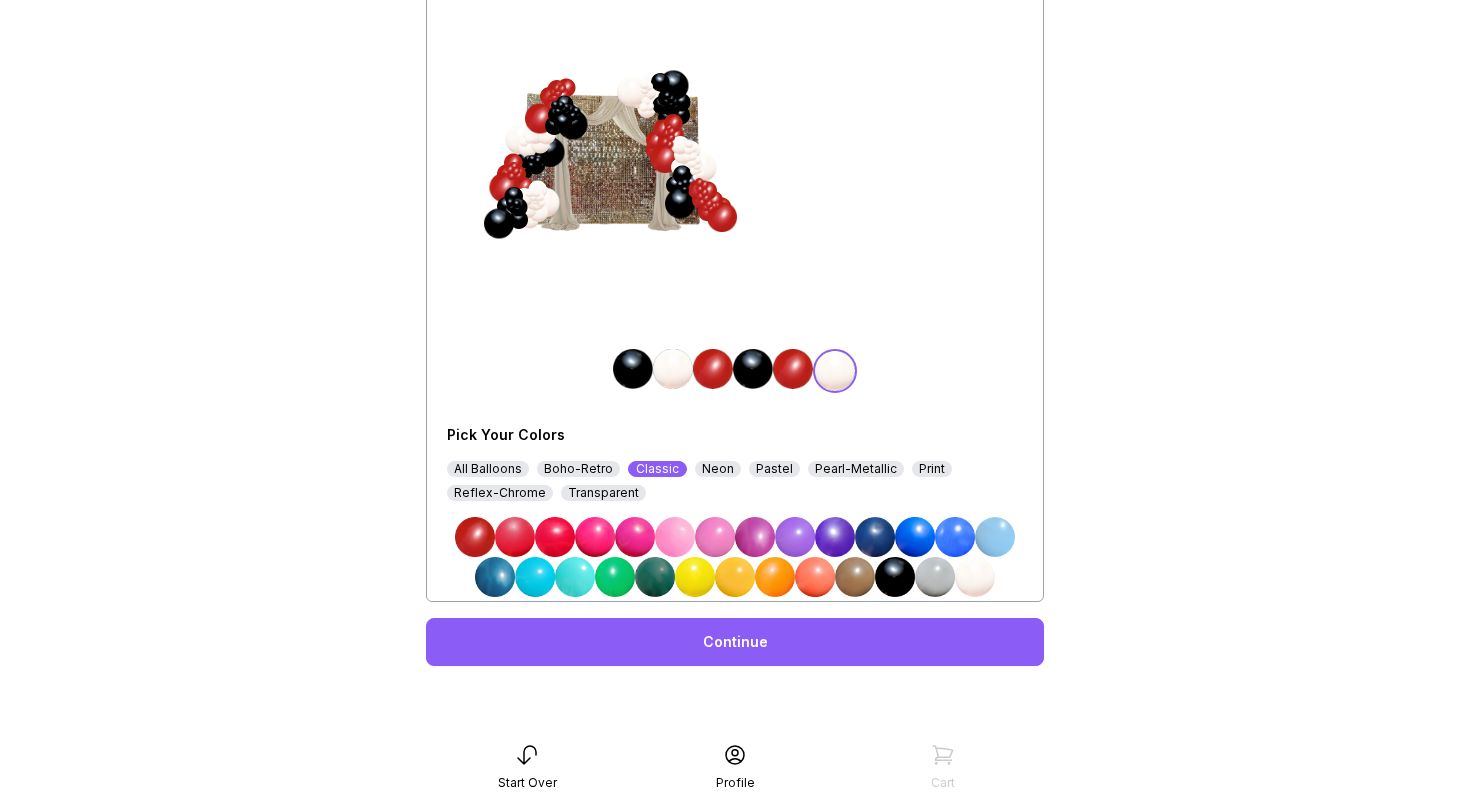 click on "Continue" at bounding box center (735, 642) 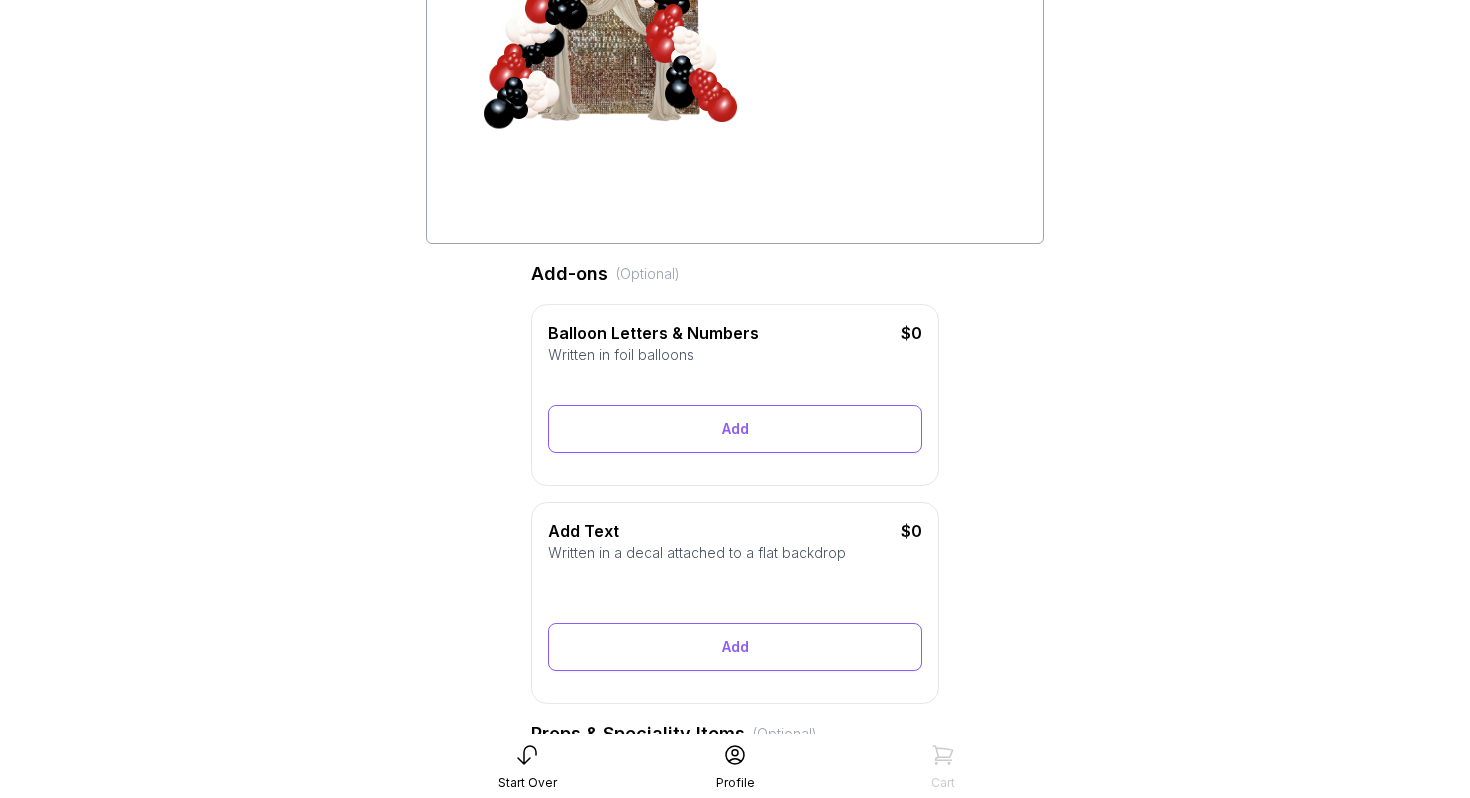 scroll, scrollTop: 296, scrollLeft: 0, axis: vertical 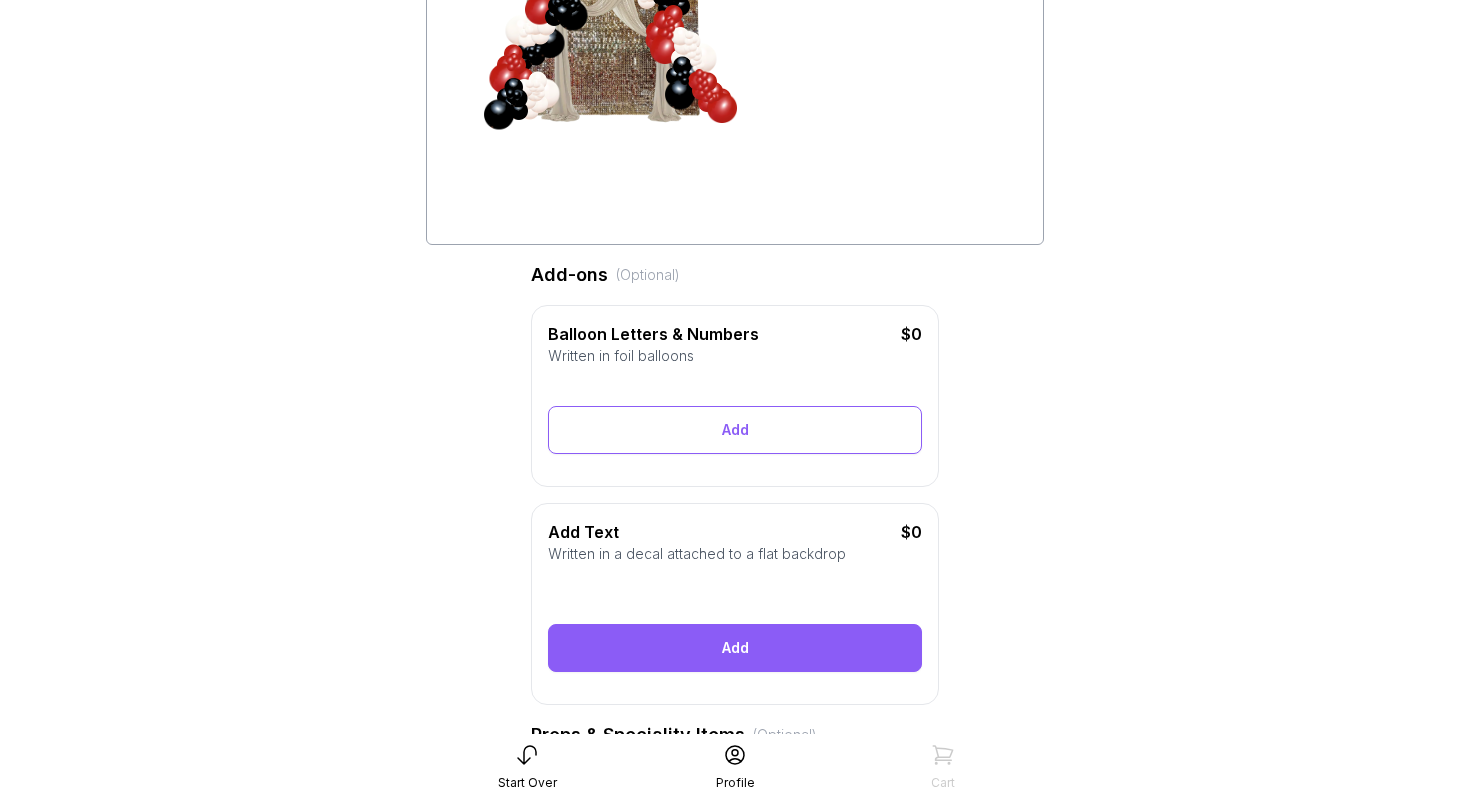 click on "Add" at bounding box center (735, 648) 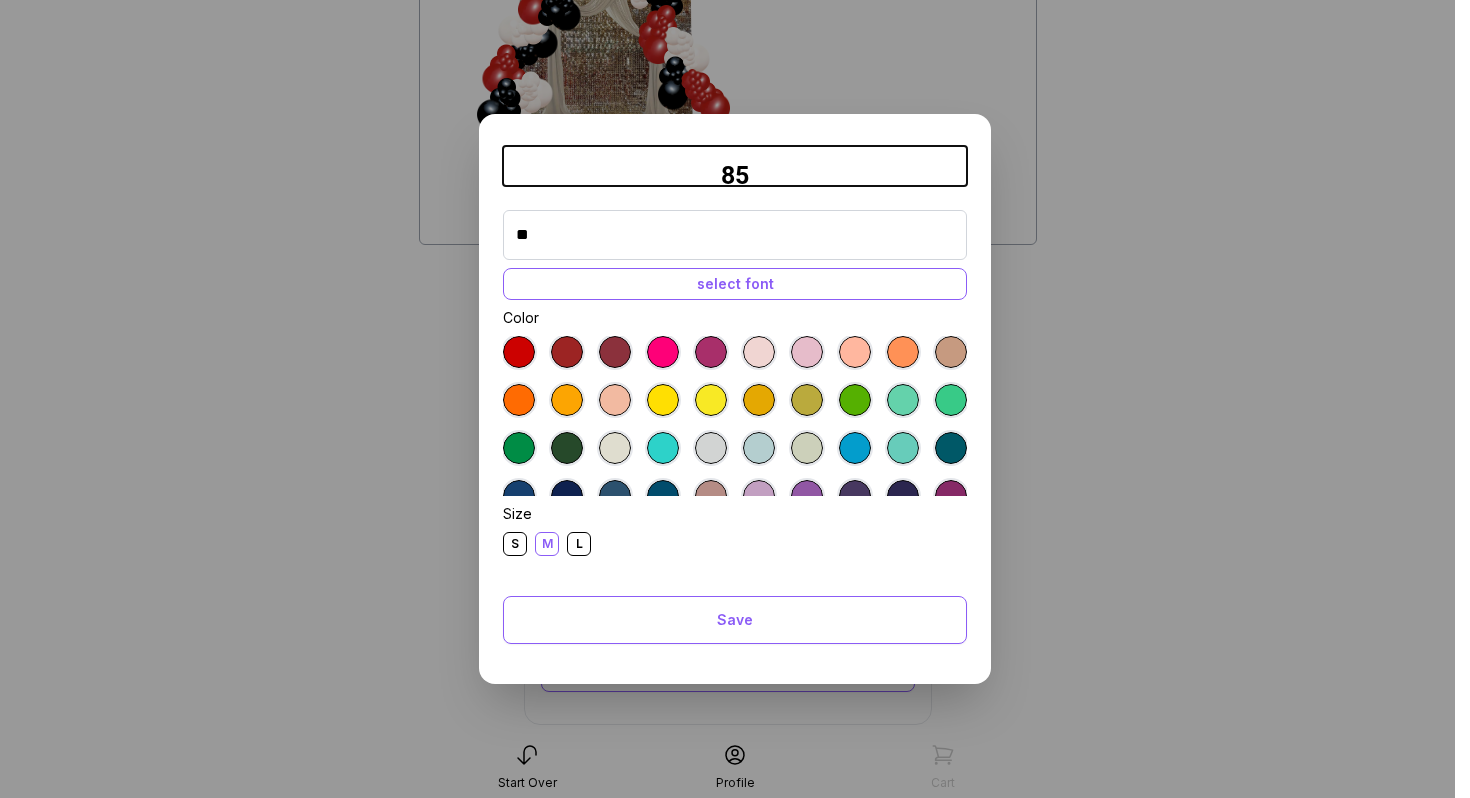 scroll, scrollTop: 4, scrollLeft: 0, axis: vertical 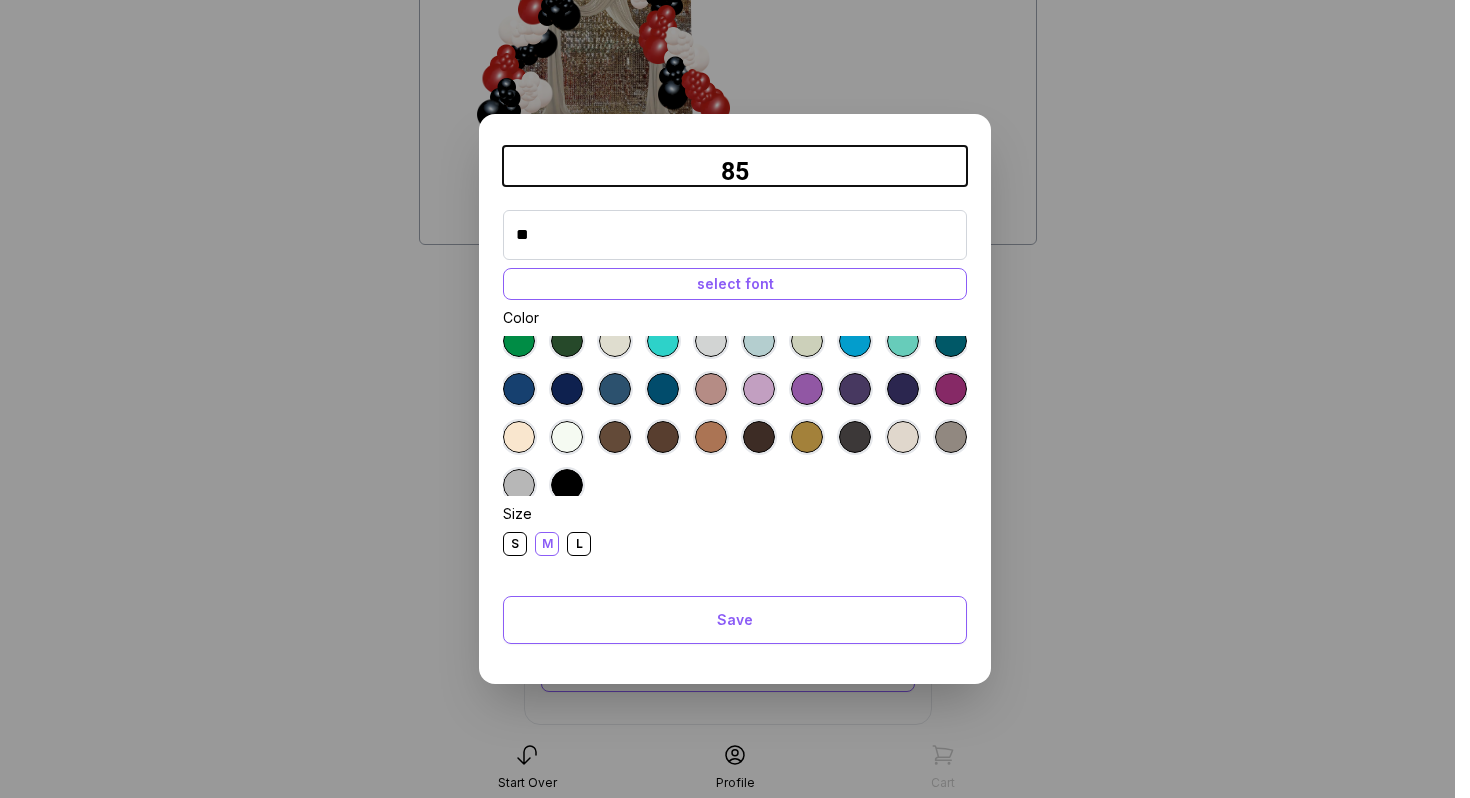 type on "**" 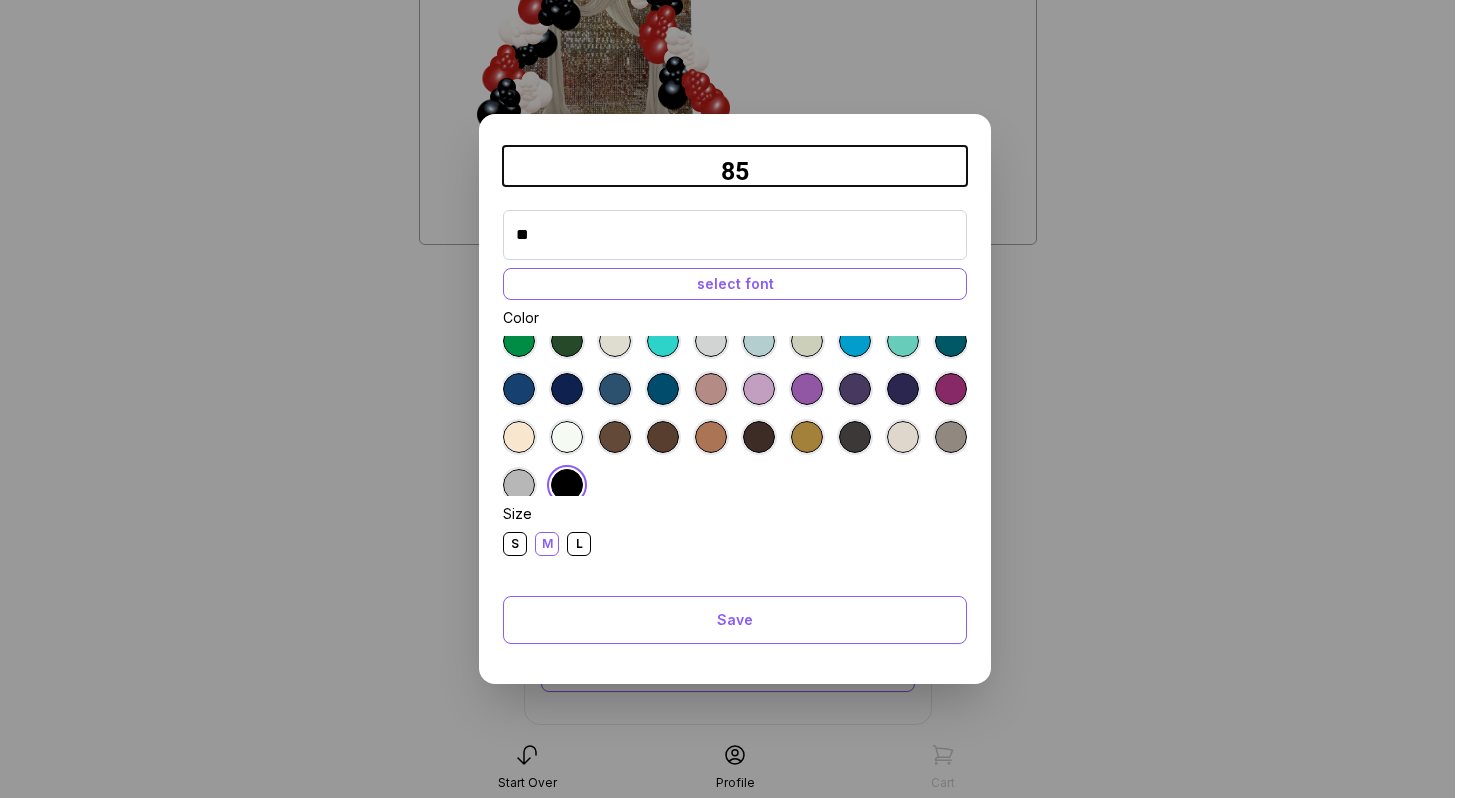 click on "M" at bounding box center [547, 544] 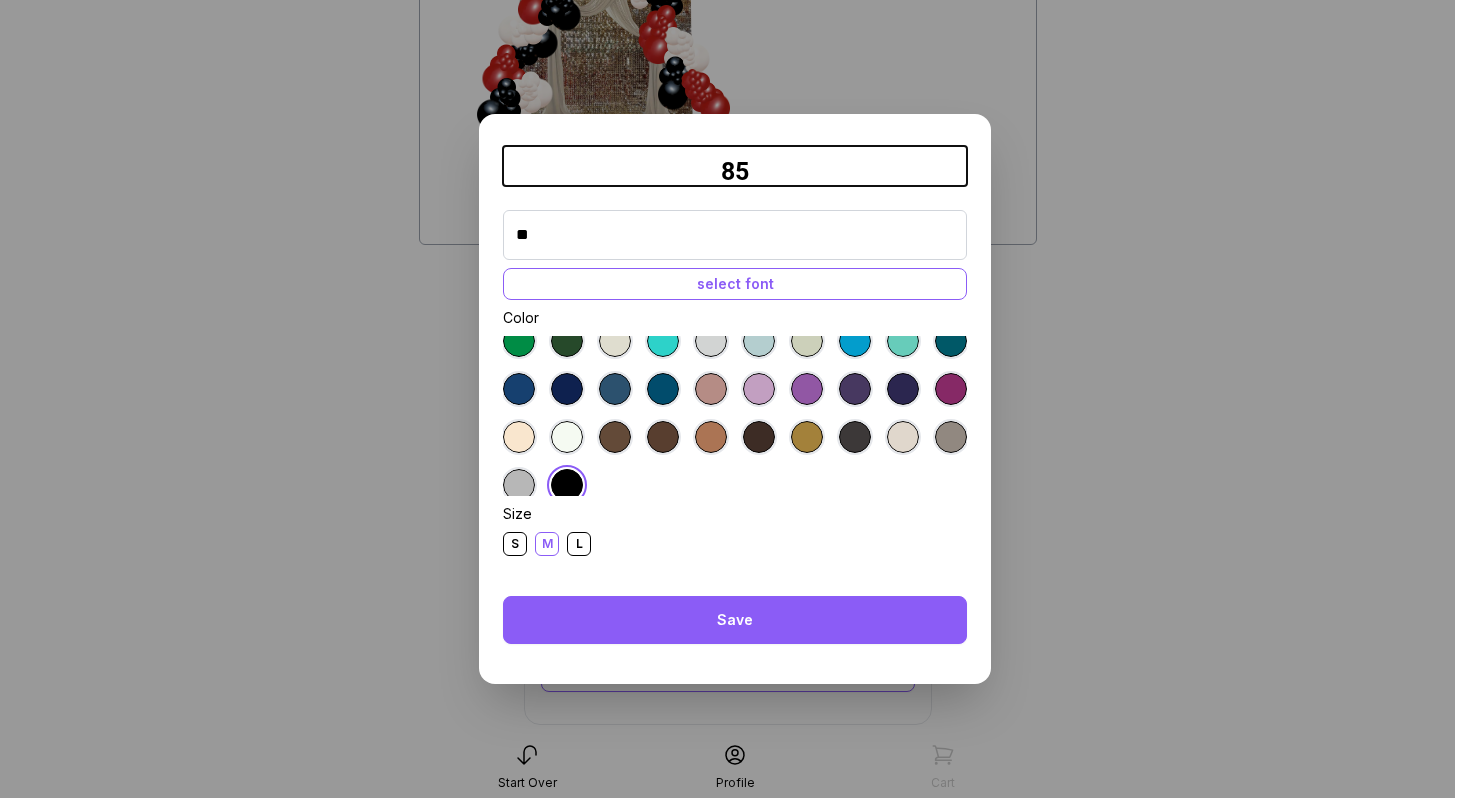 click on "Save" at bounding box center (735, 620) 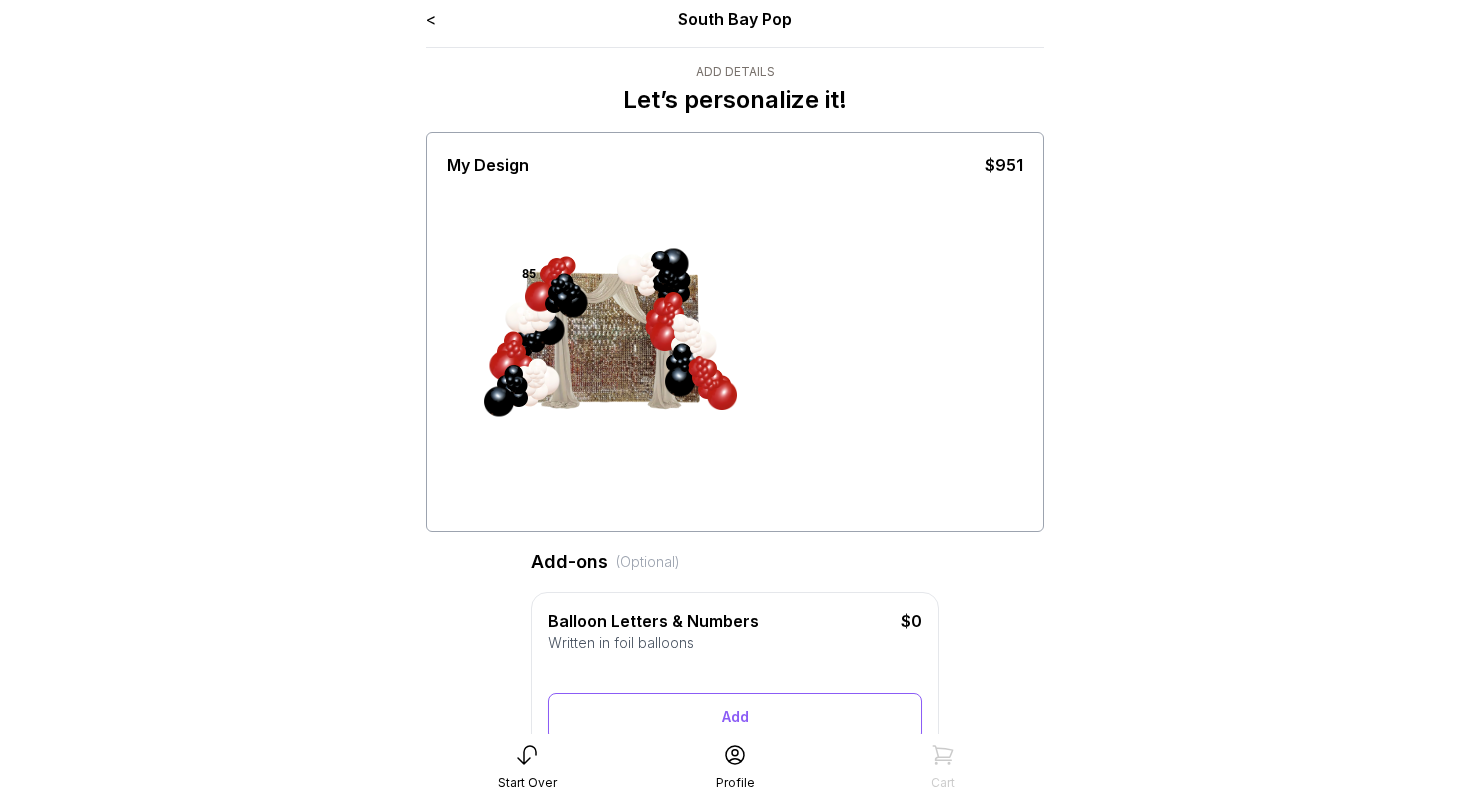 scroll, scrollTop: 0, scrollLeft: 0, axis: both 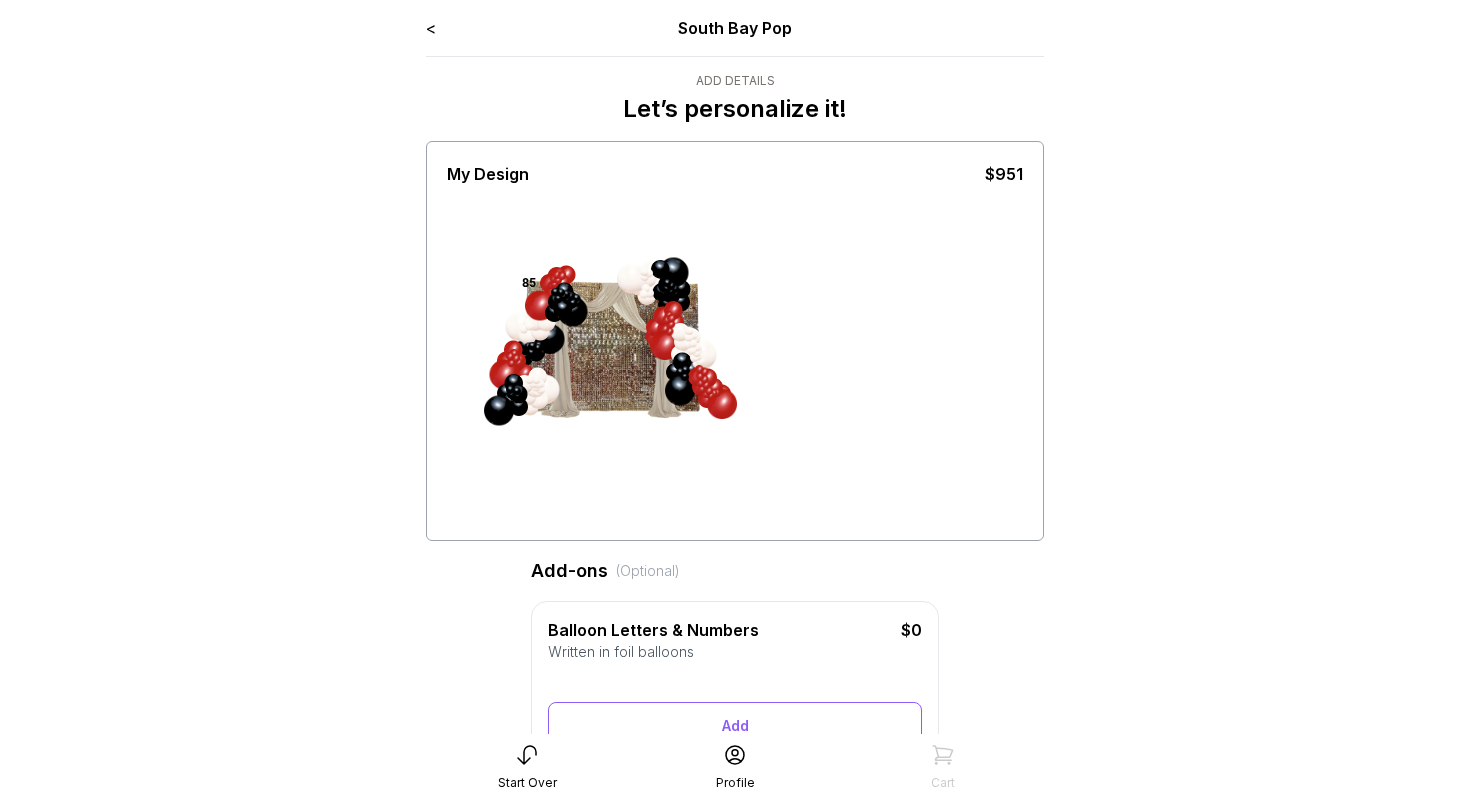 click on "<" at bounding box center [431, 28] 